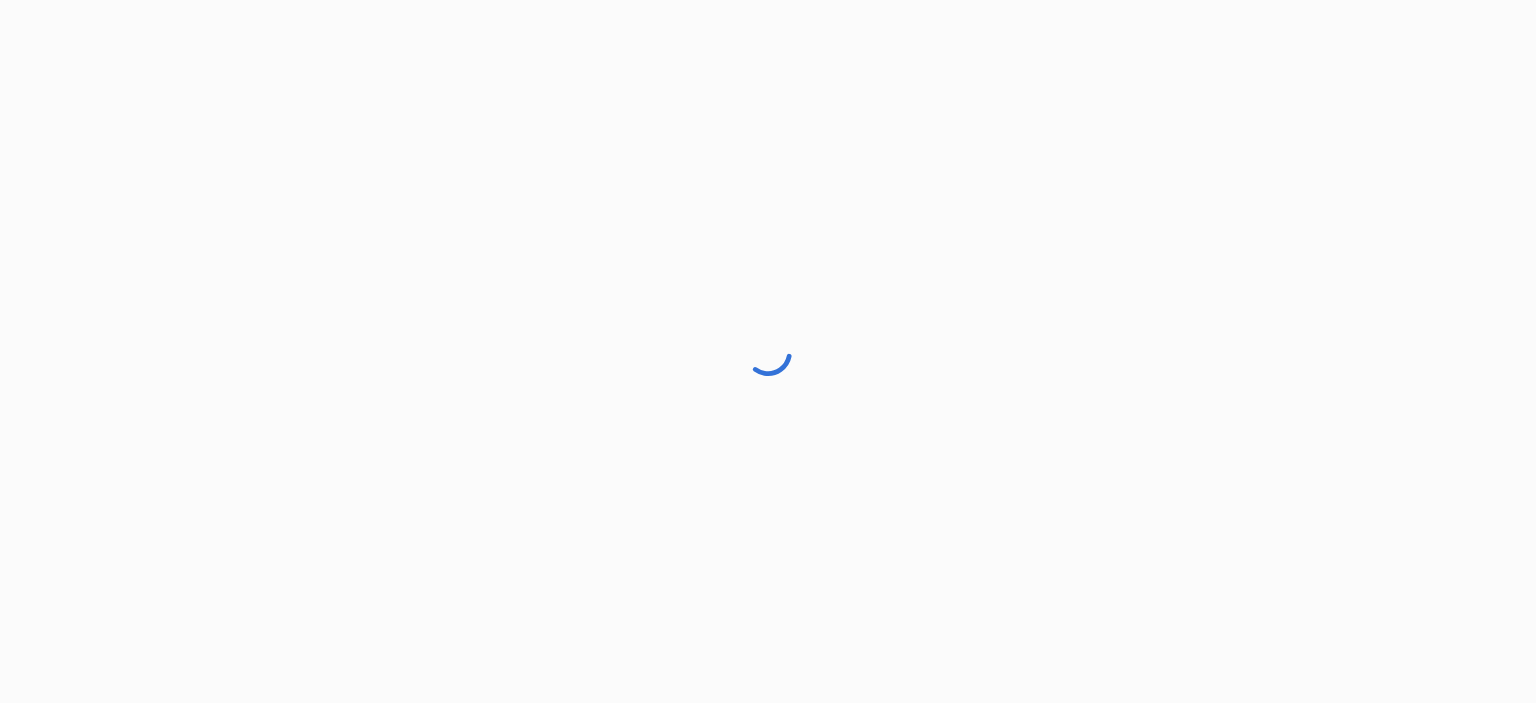 scroll, scrollTop: 0, scrollLeft: 0, axis: both 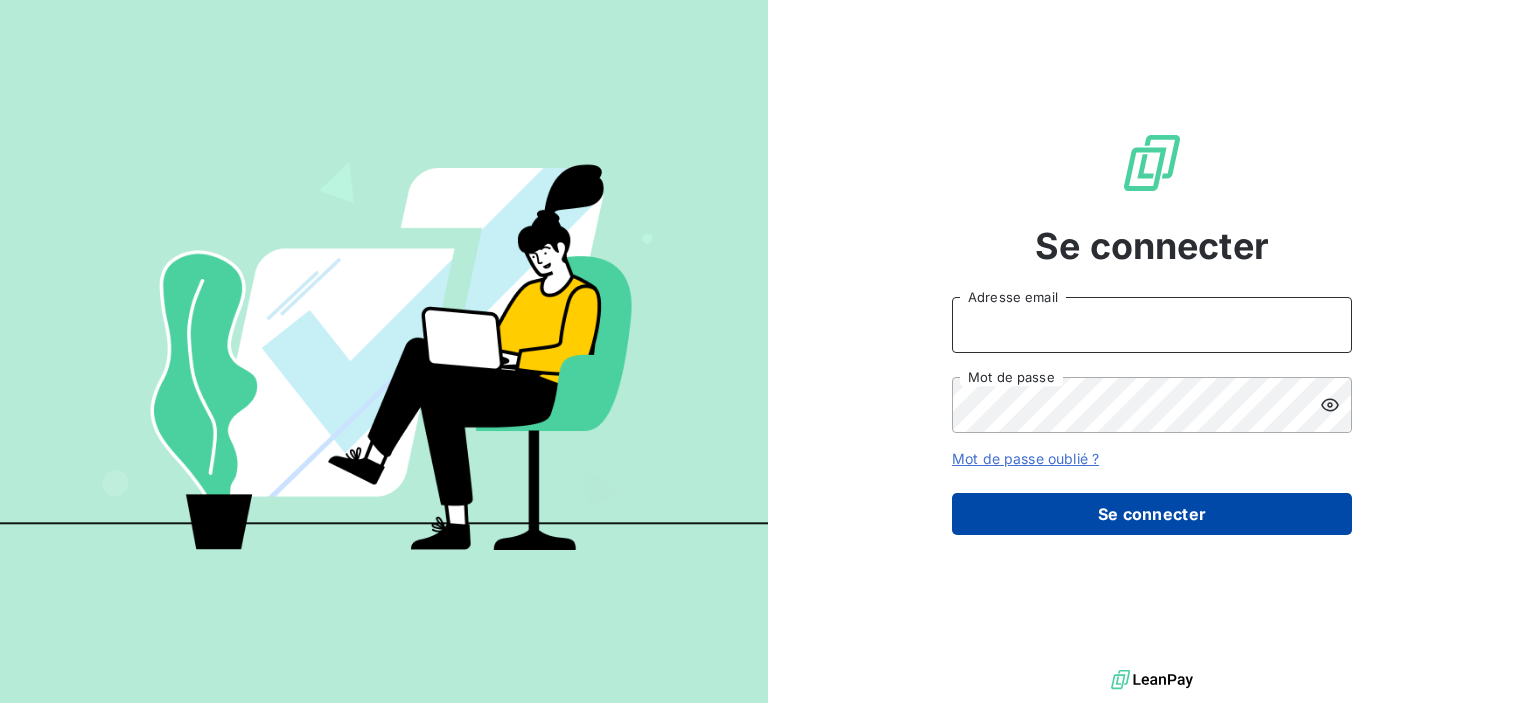 type on "[EMAIL]" 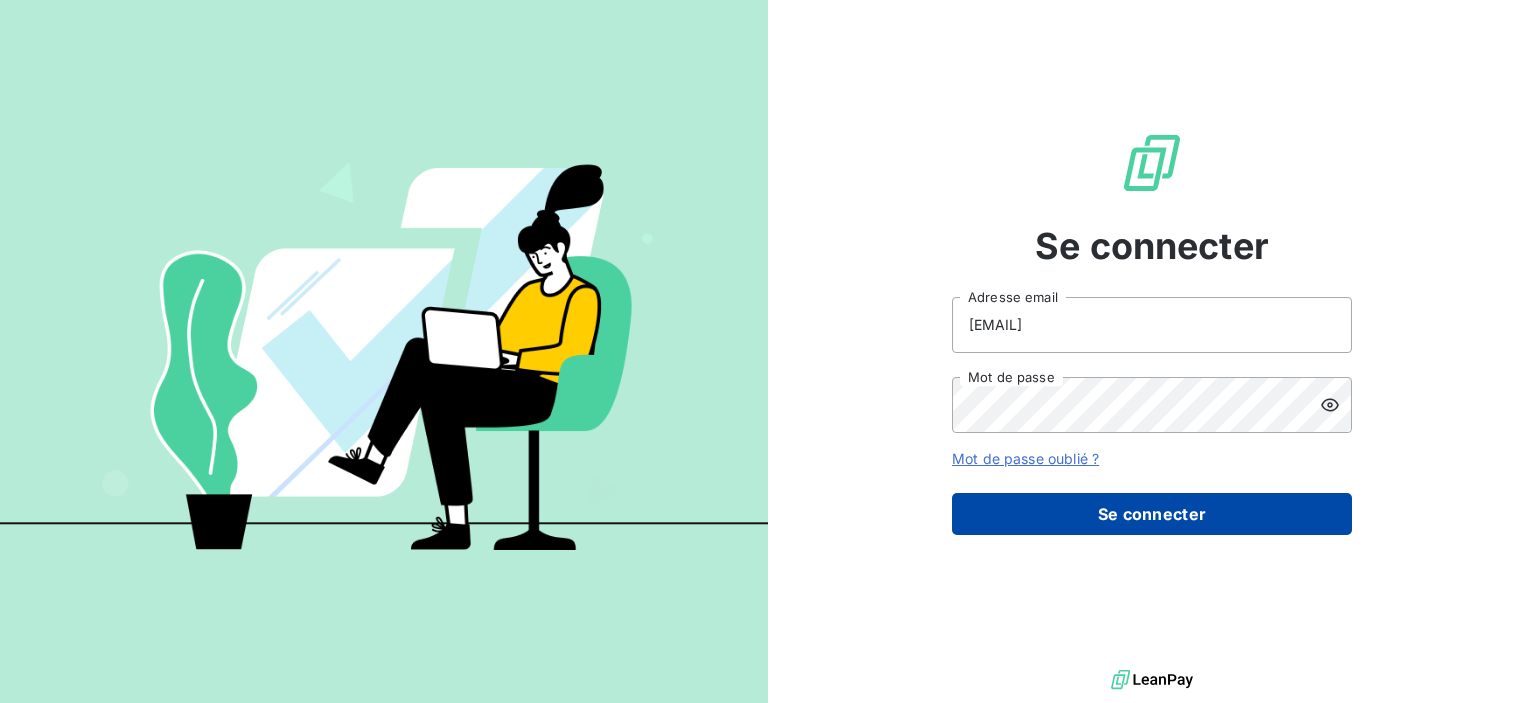 click on "Se connecter" at bounding box center [1152, 514] 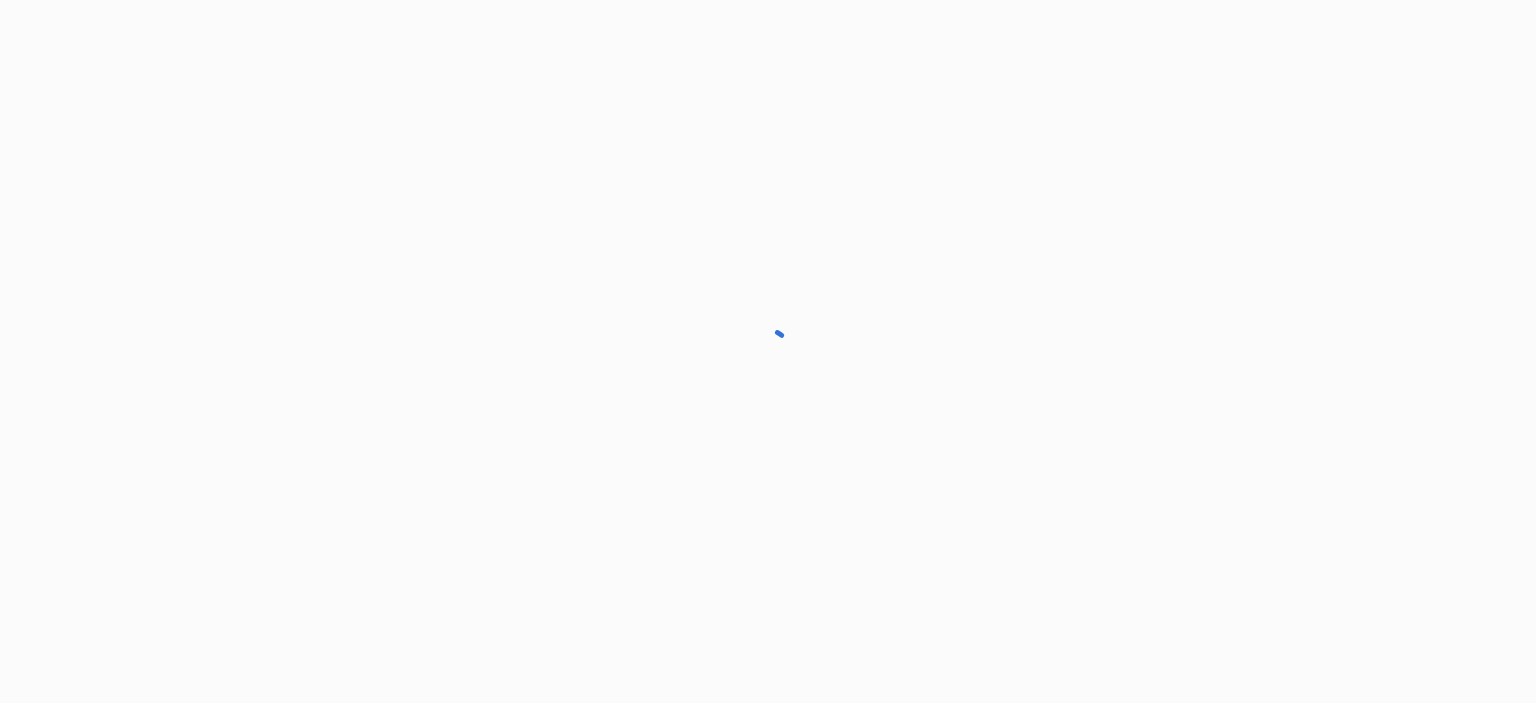 scroll, scrollTop: 0, scrollLeft: 0, axis: both 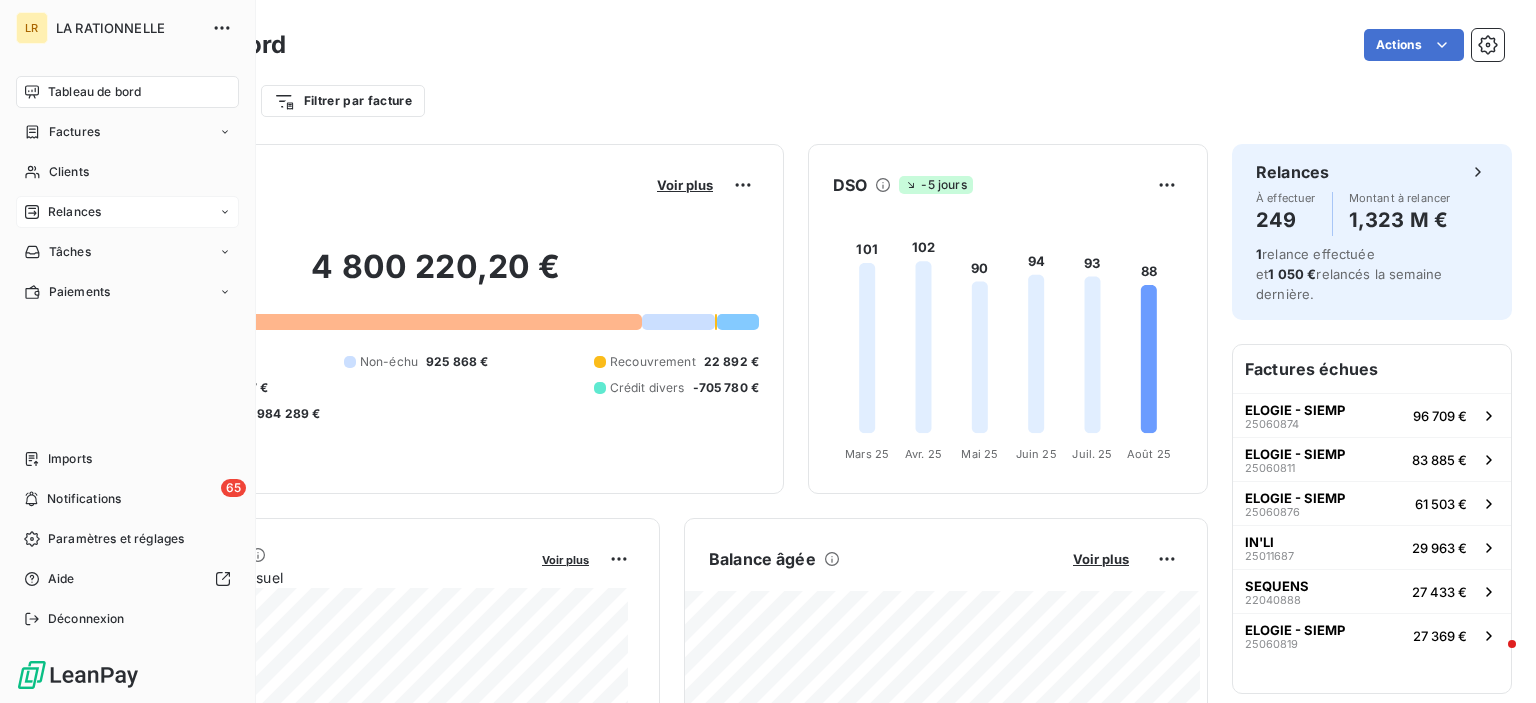 click on "Relances" at bounding box center [74, 212] 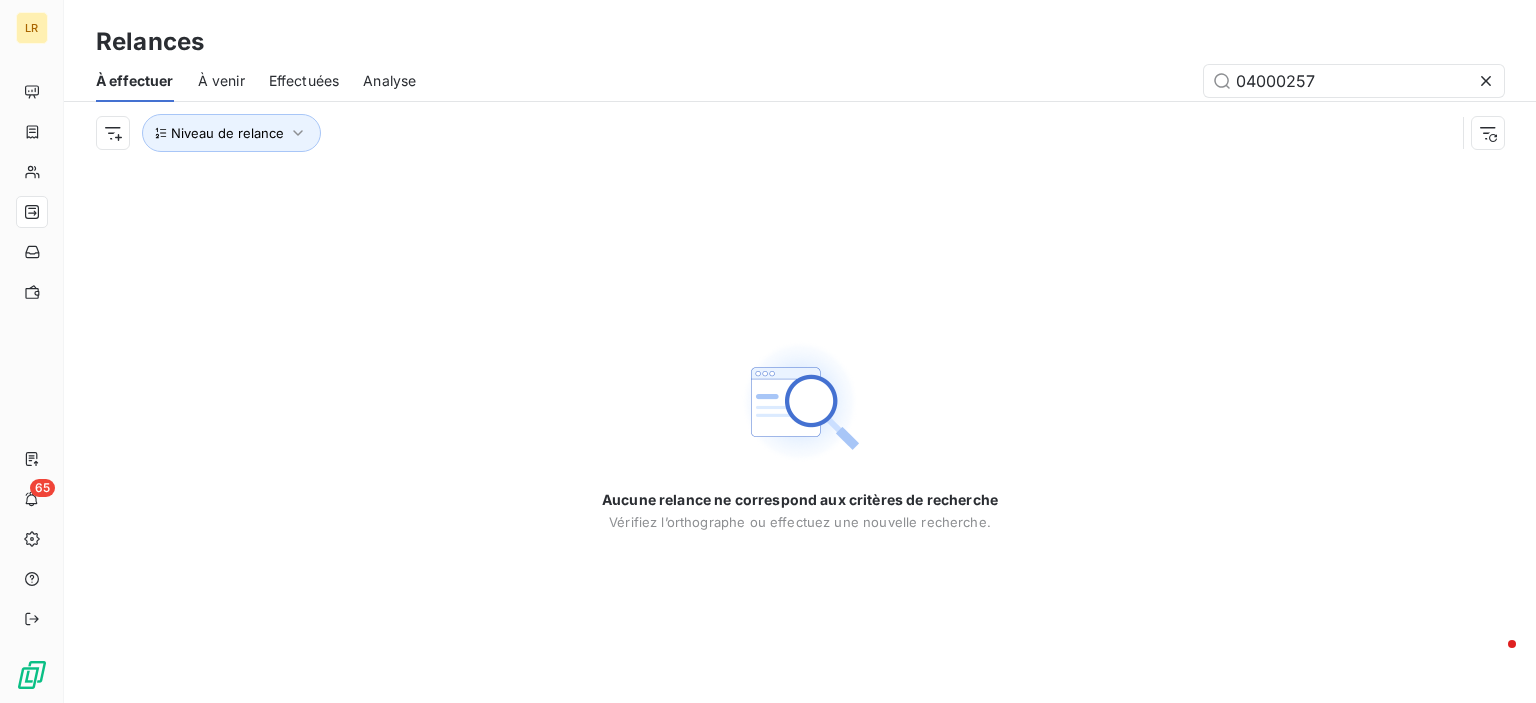 click on "À effectuer" at bounding box center (135, 81) 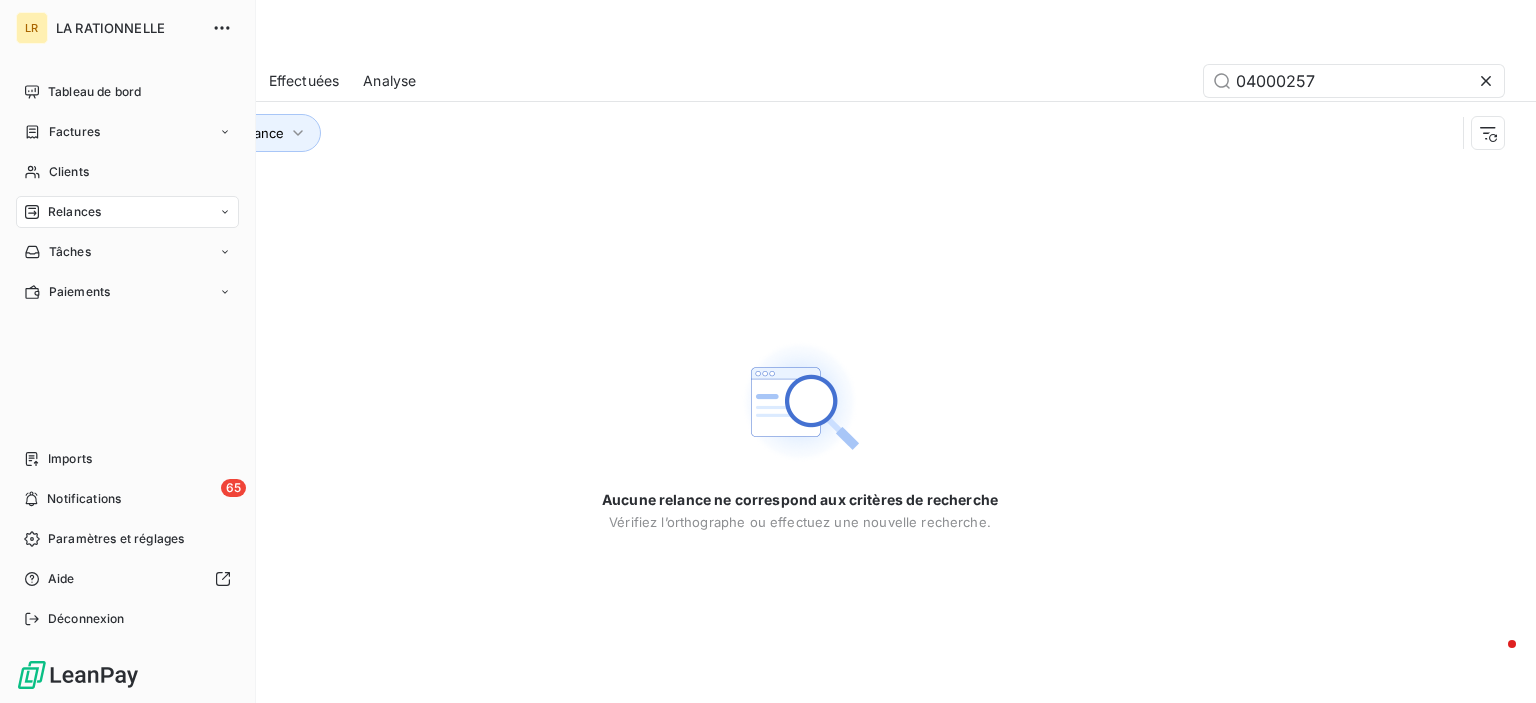 click on "Relances" at bounding box center [127, 212] 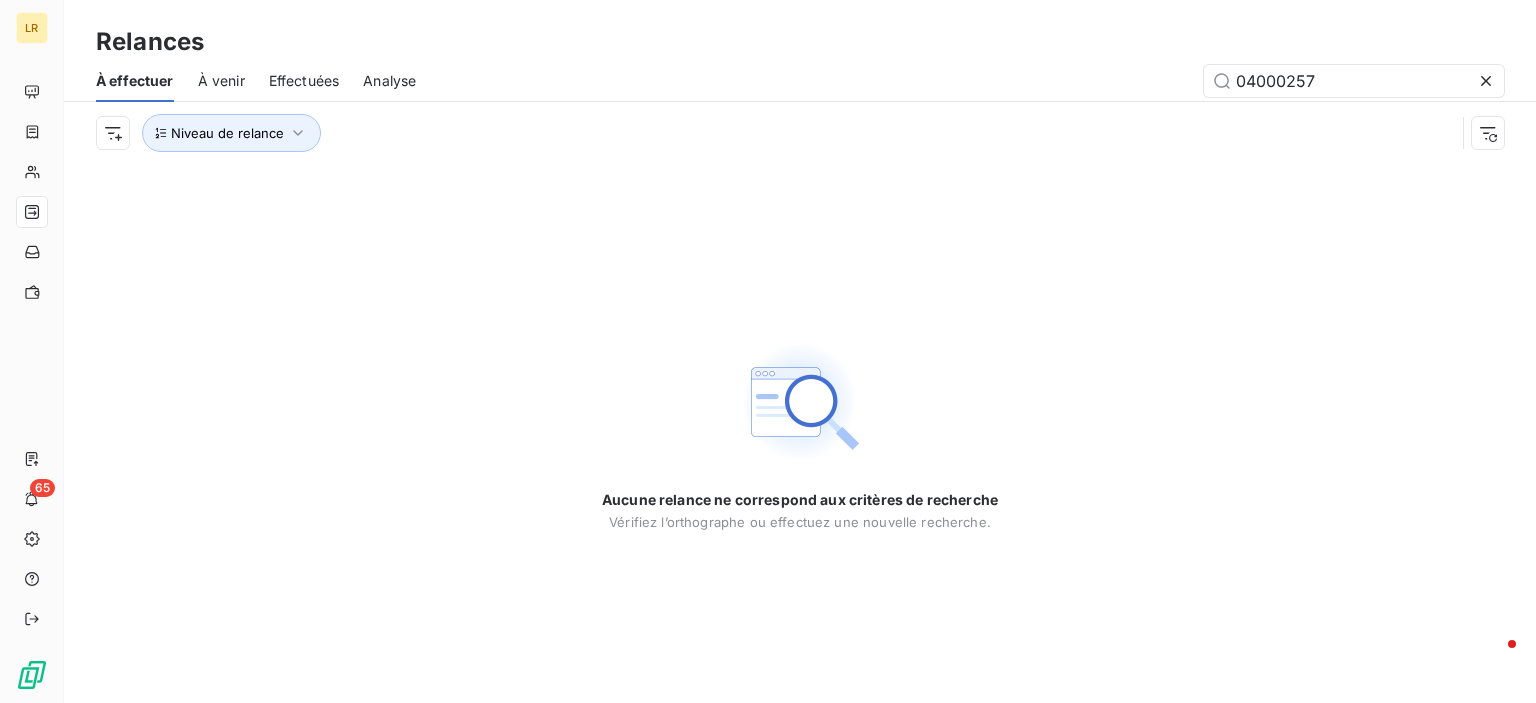 click on "Aucune relance ne correspond aux critères de recherche Vérifiez l’orthographe ou effectuez une nouvelle recherche." at bounding box center [800, 433] 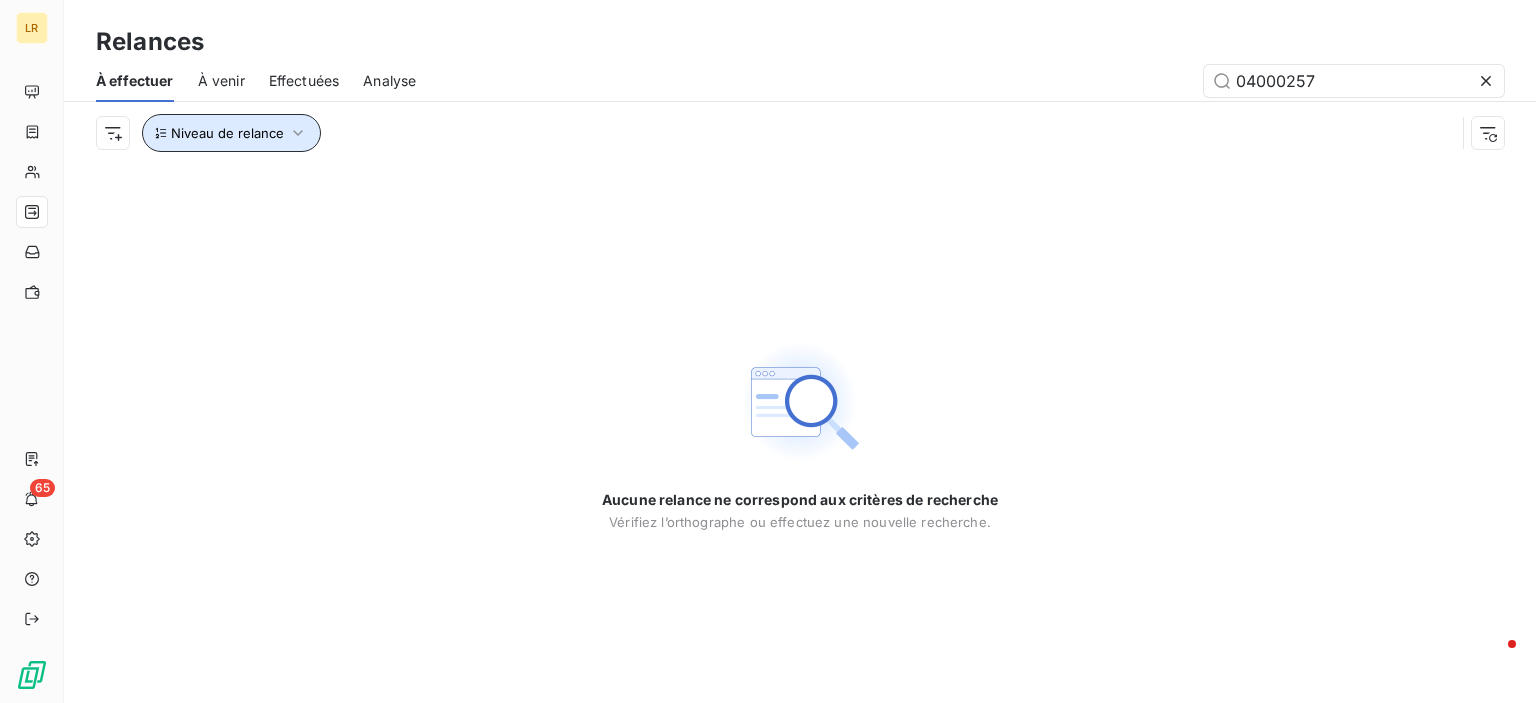 click 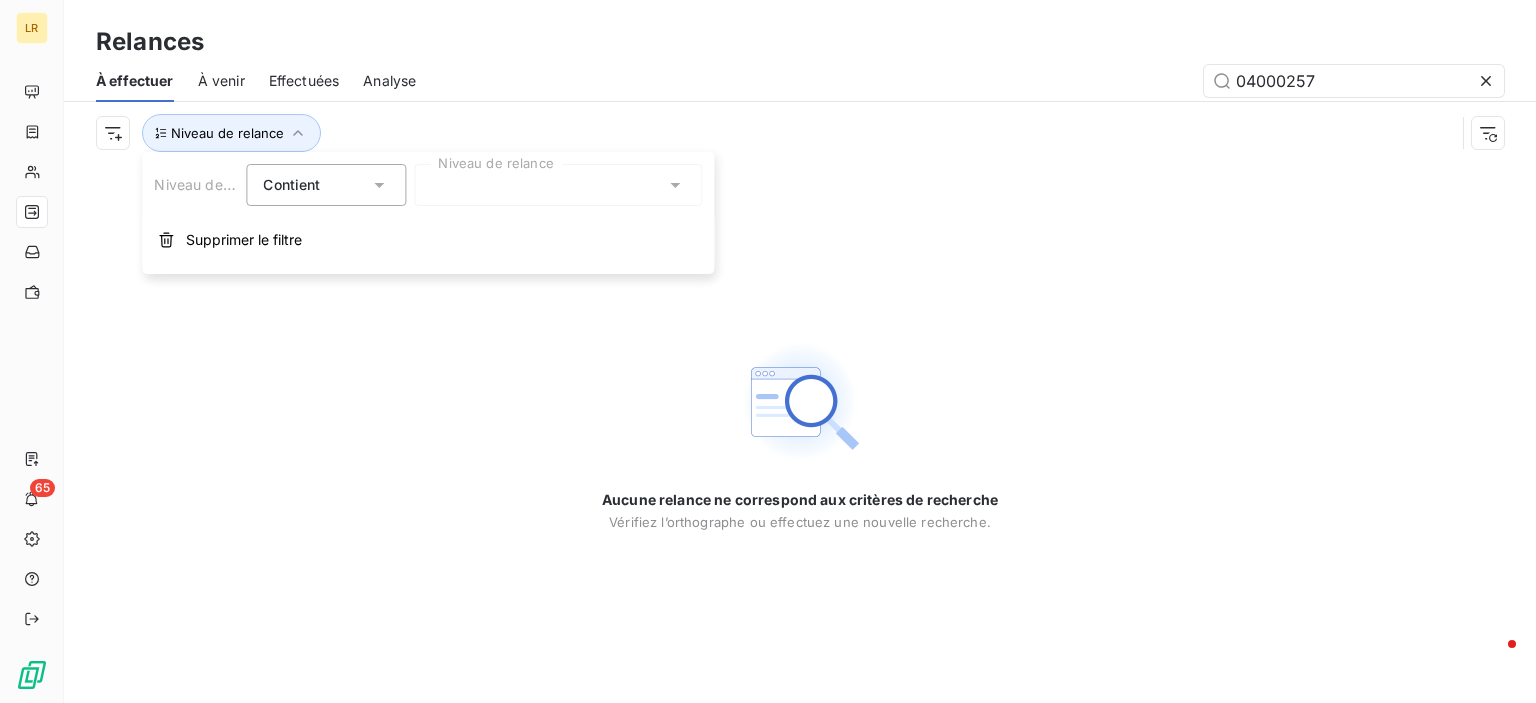 click at bounding box center (558, 185) 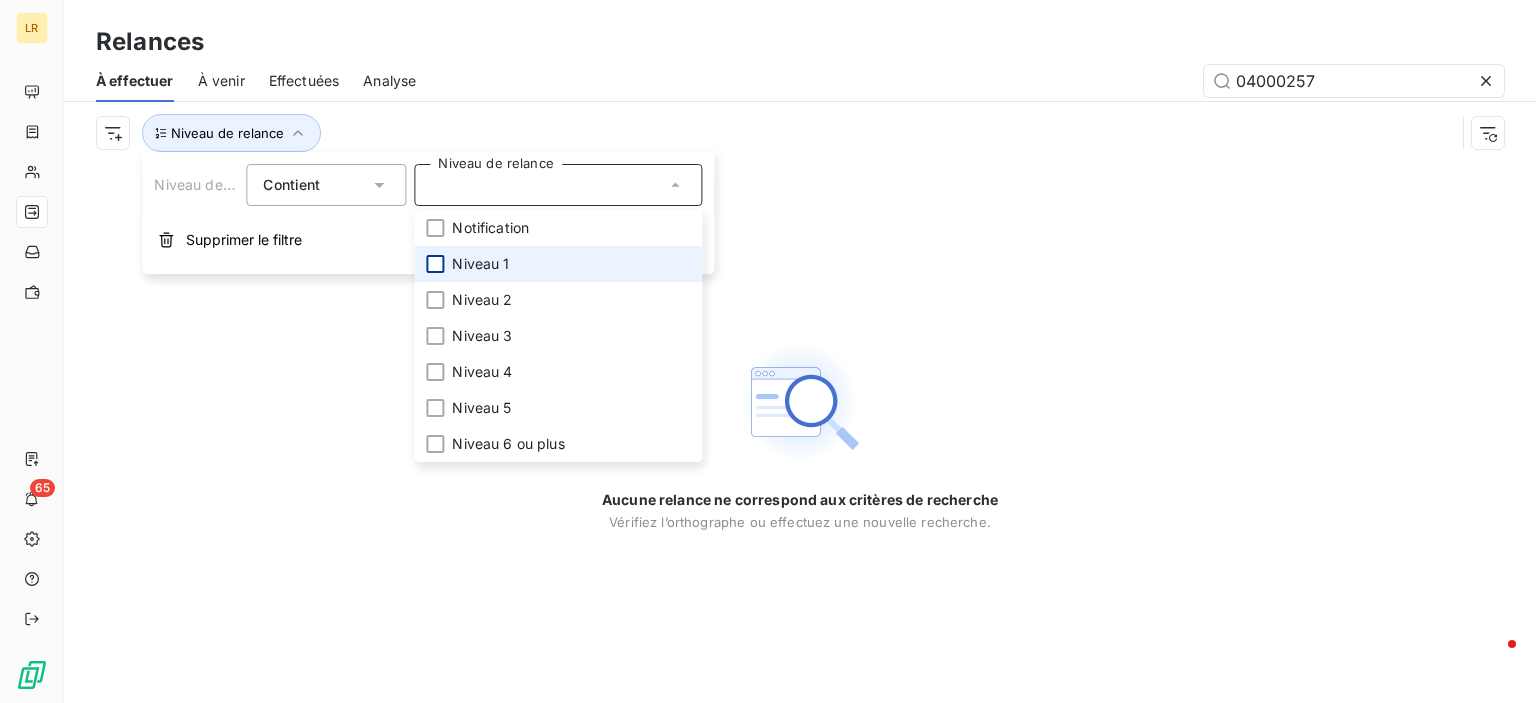 click at bounding box center [435, 264] 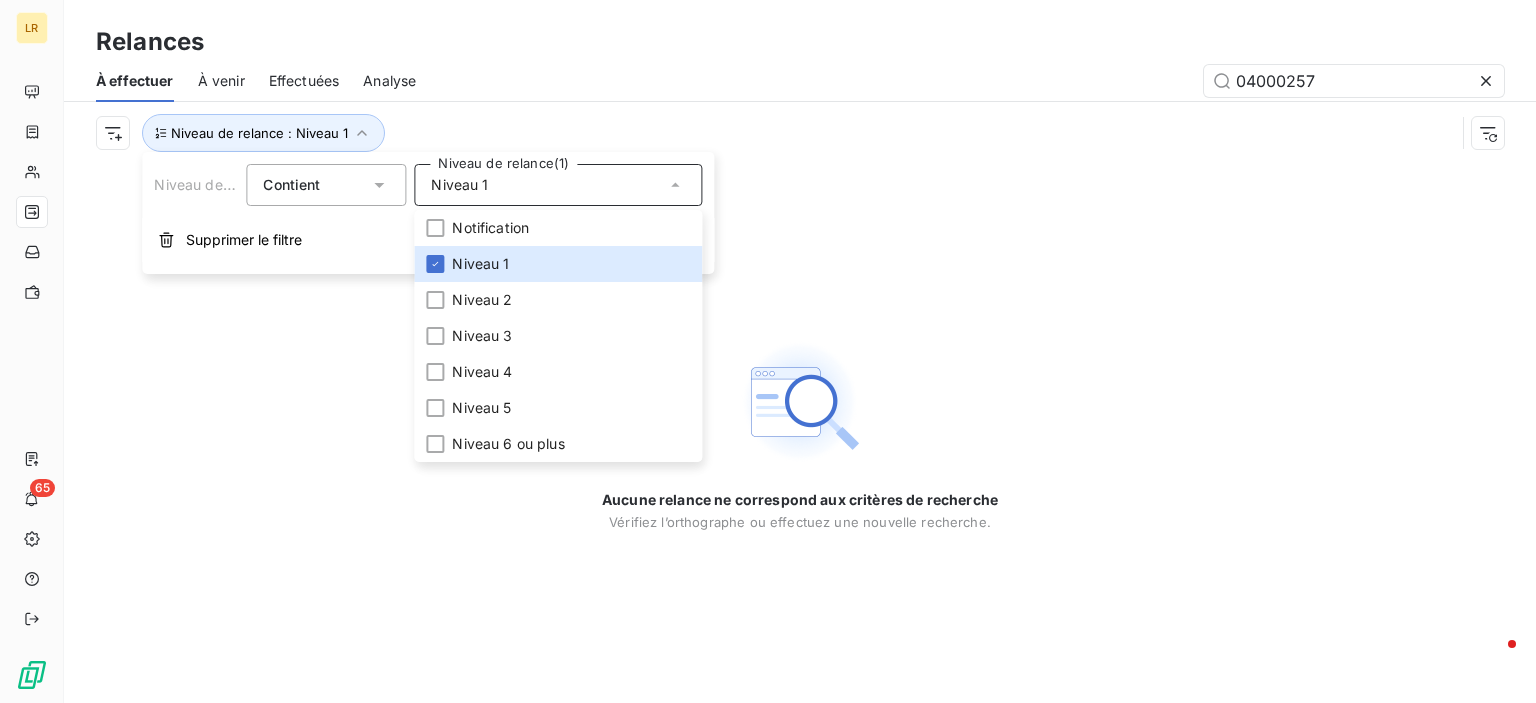 click on "Aucune relance ne correspond aux critères de recherche Vérifiez l’orthographe ou effectuez une nouvelle recherche." at bounding box center (800, 433) 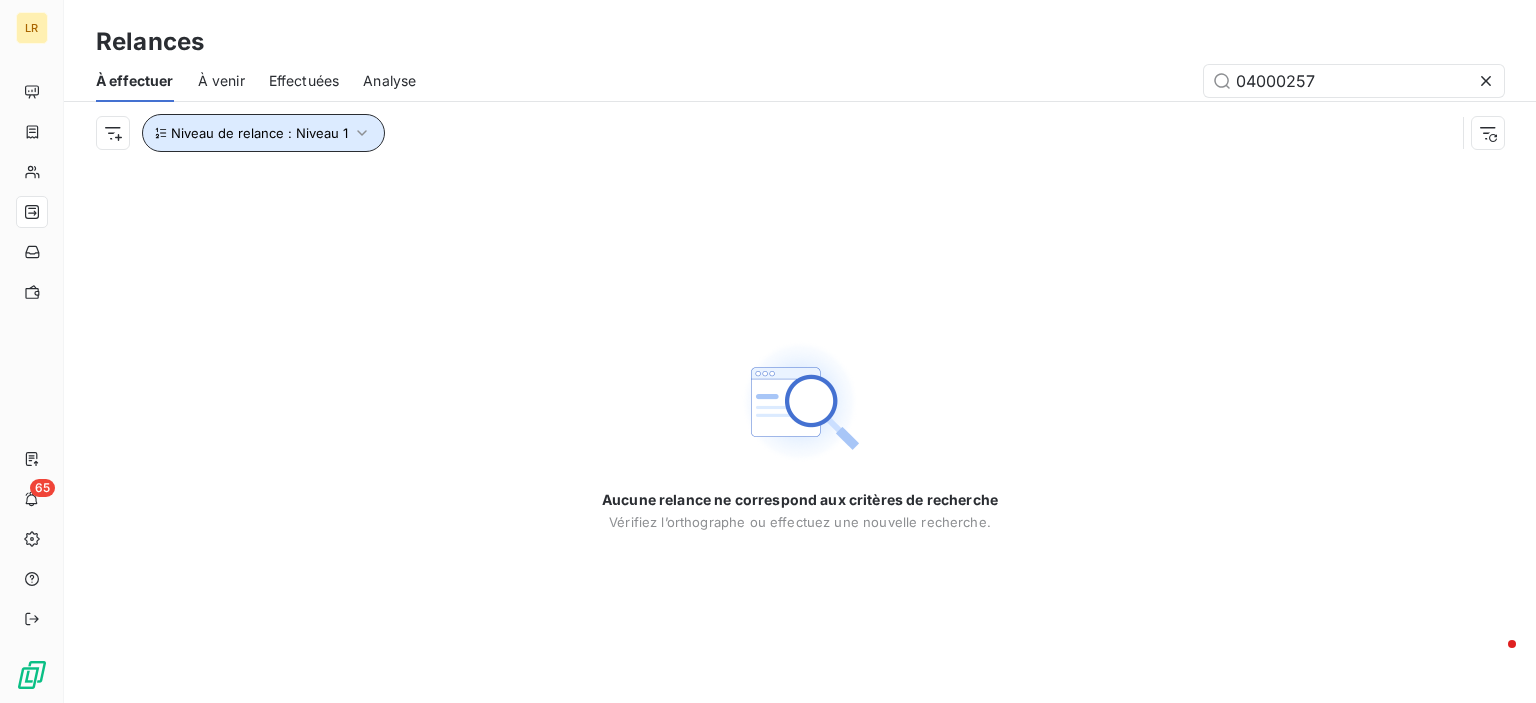click 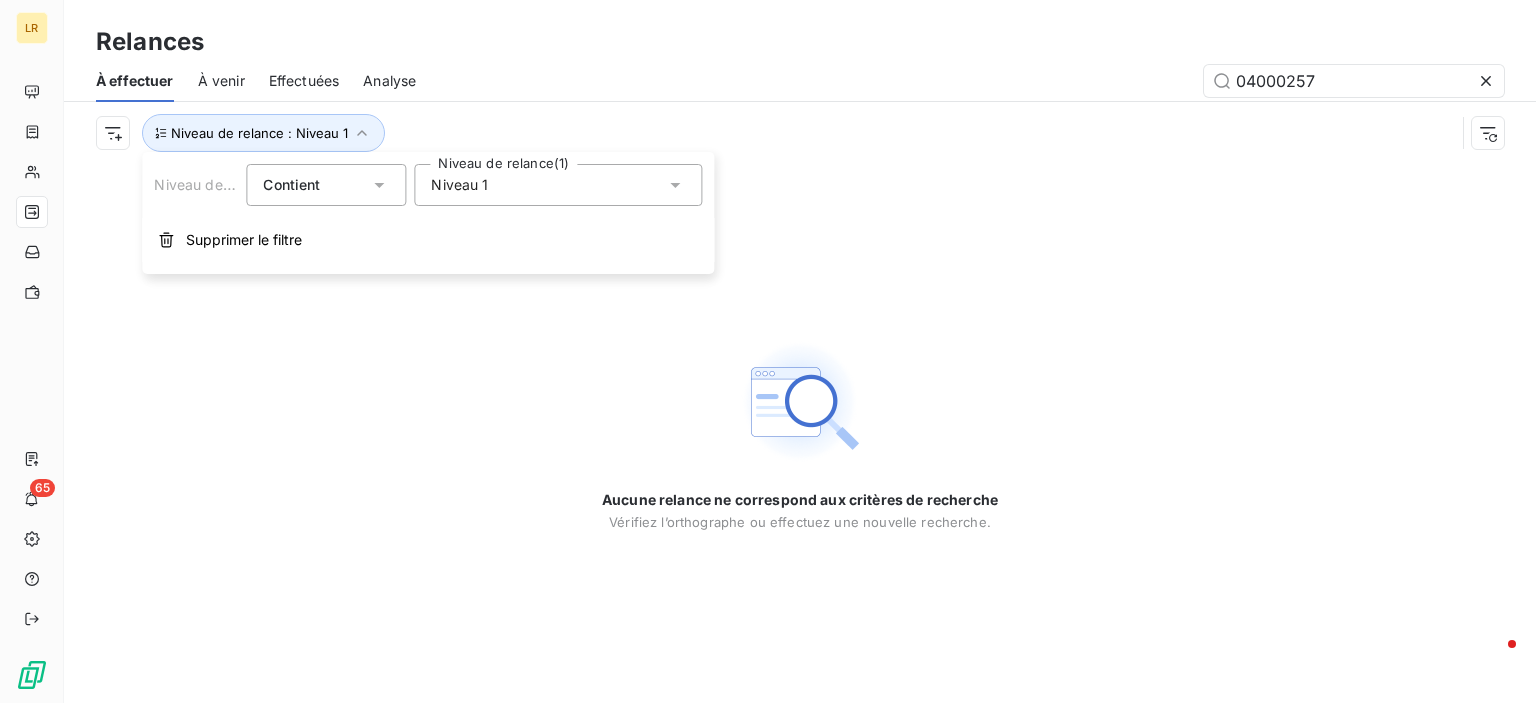 click 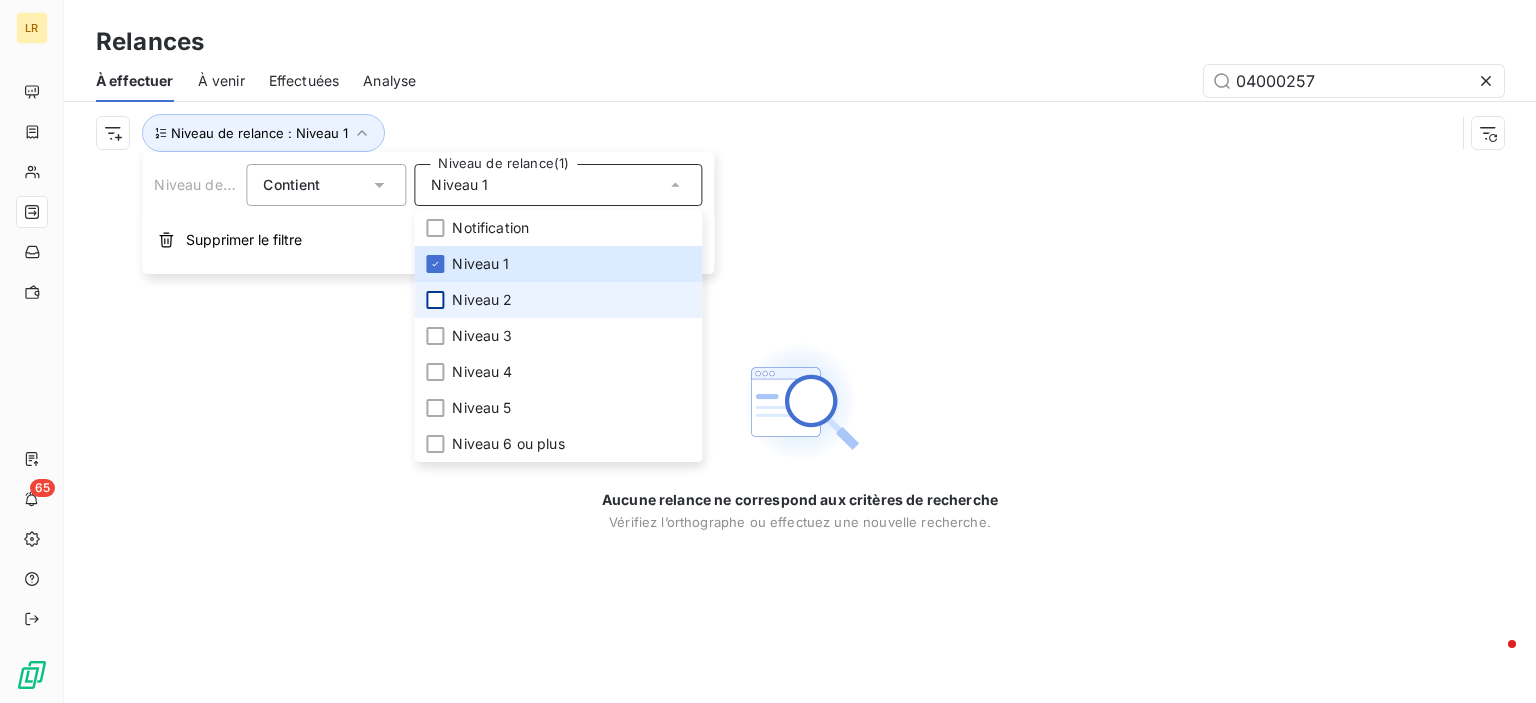 drag, startPoint x: 439, startPoint y: 301, endPoint x: 437, endPoint y: 279, distance: 22.090721 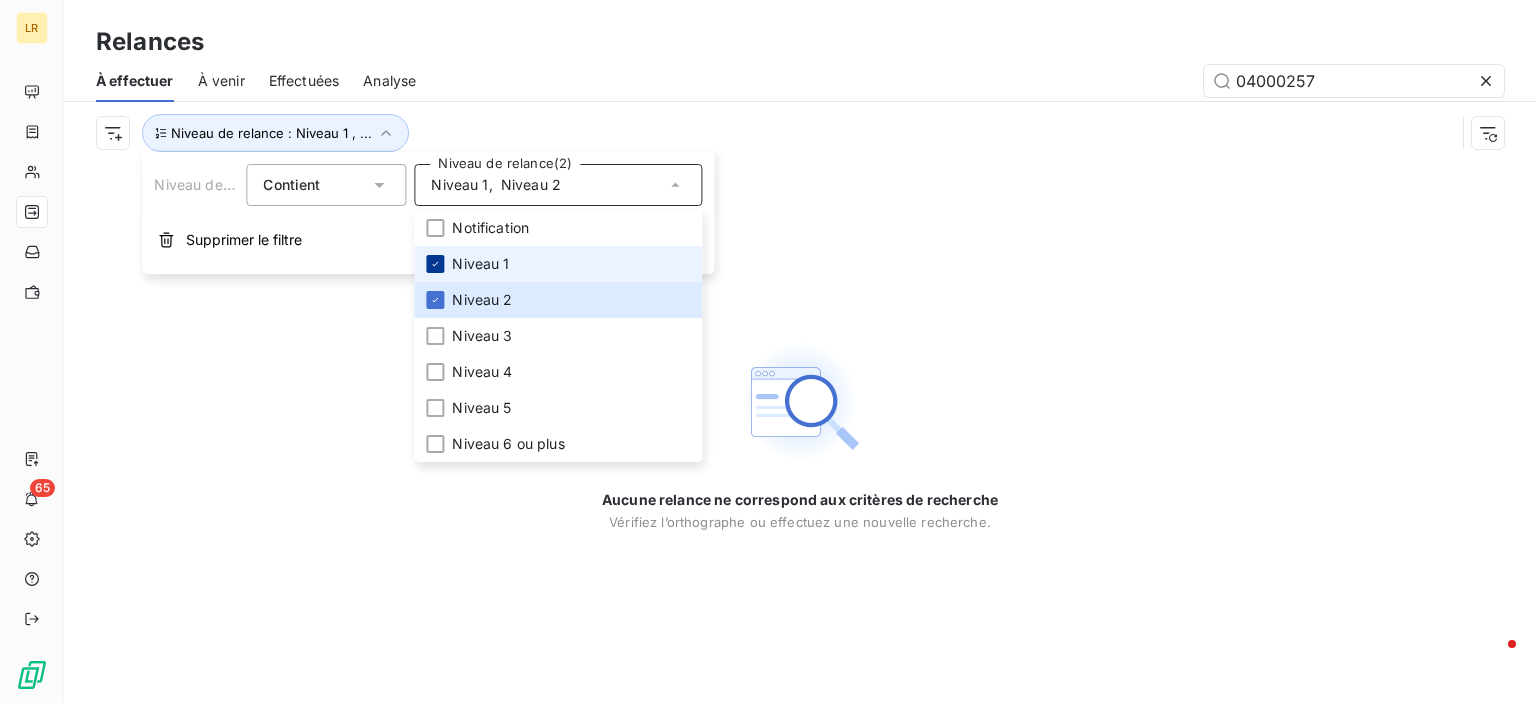 click 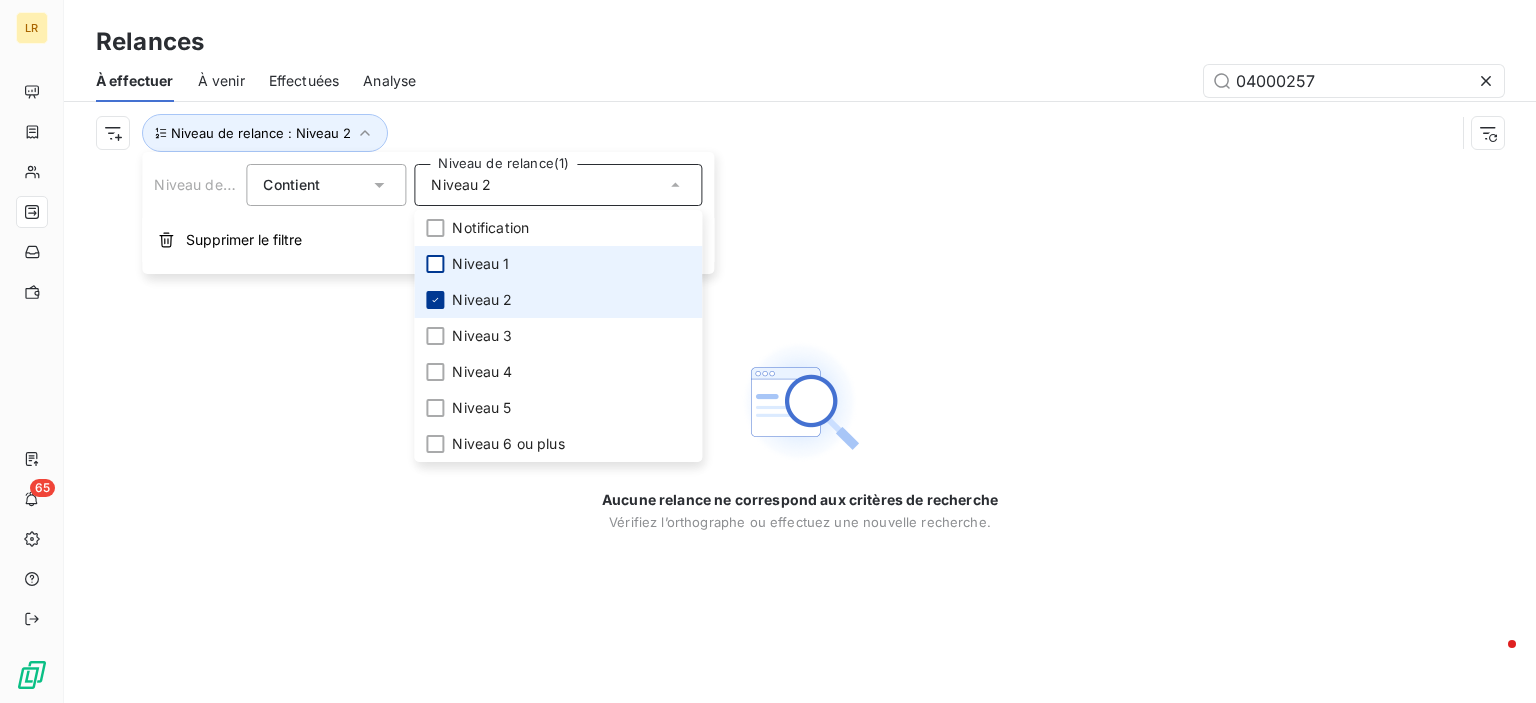 click 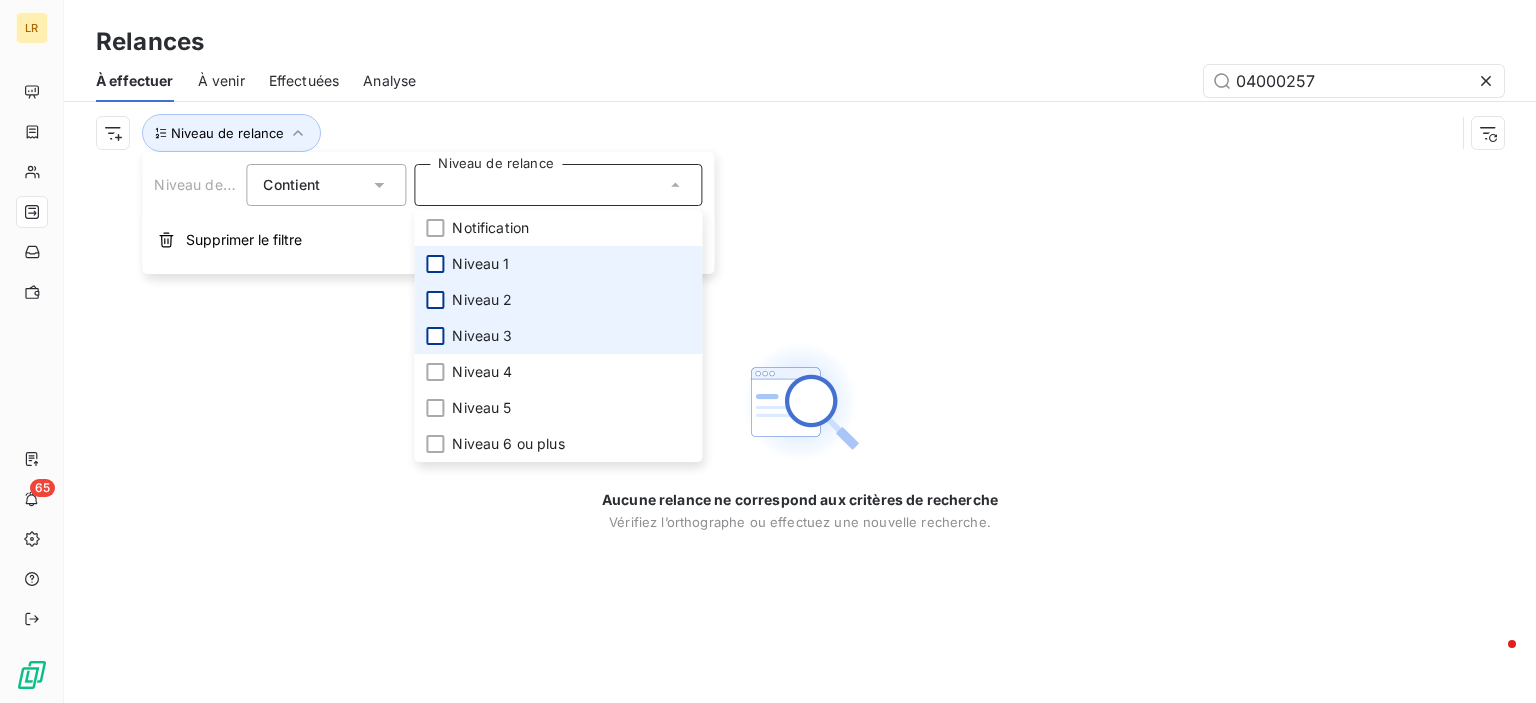 click at bounding box center [435, 336] 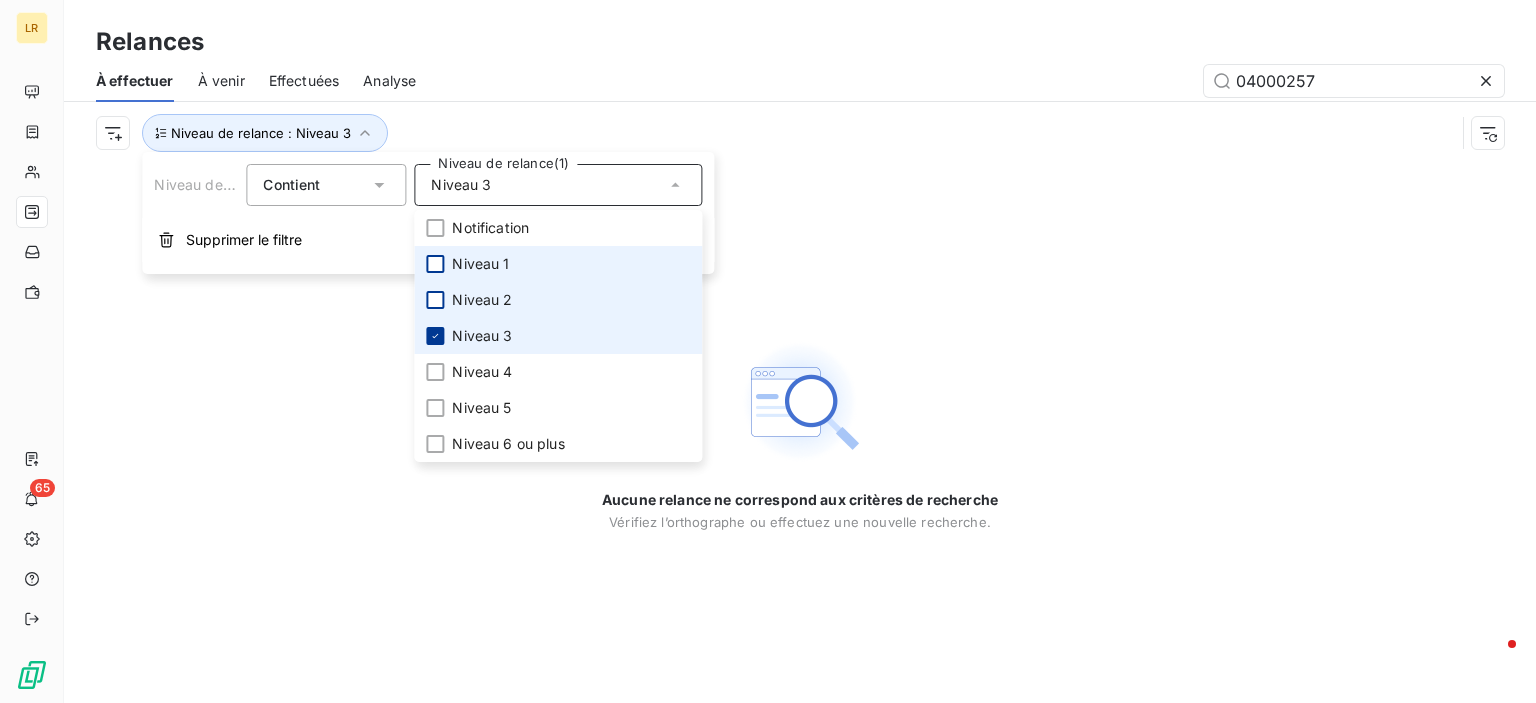 click 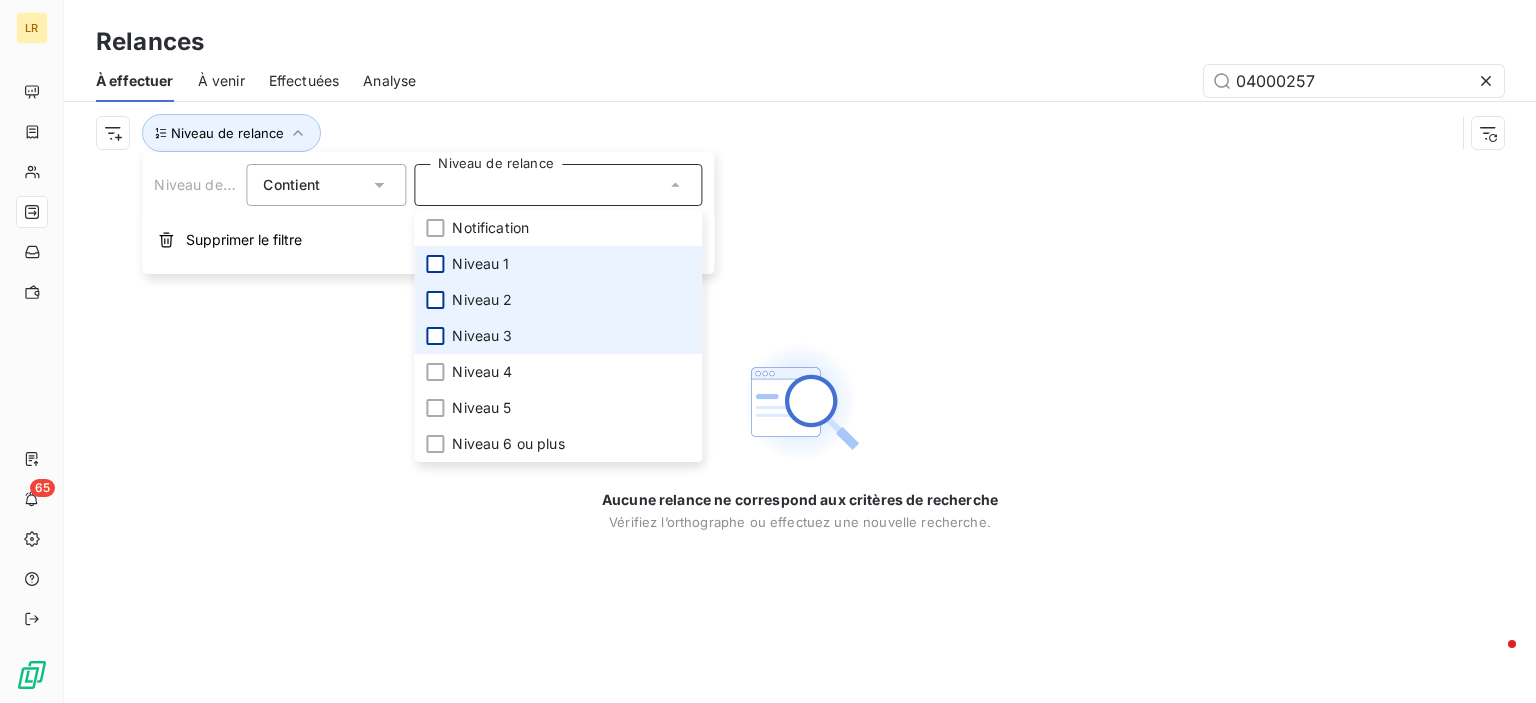click on "Aucune relance ne correspond aux critères de recherche Vérifiez l’orthographe ou effectuez une nouvelle recherche." at bounding box center [800, 433] 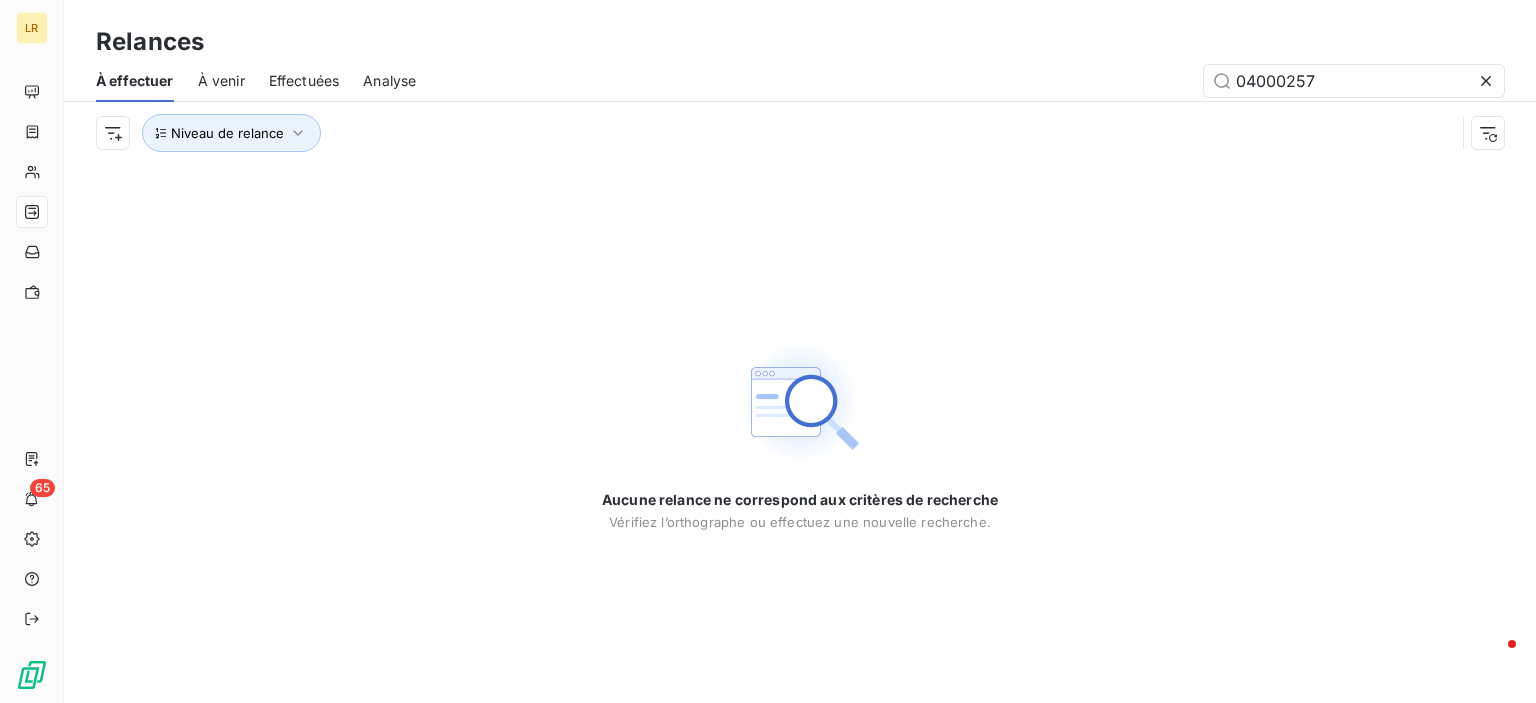 click on "Effectuées" at bounding box center (304, 81) 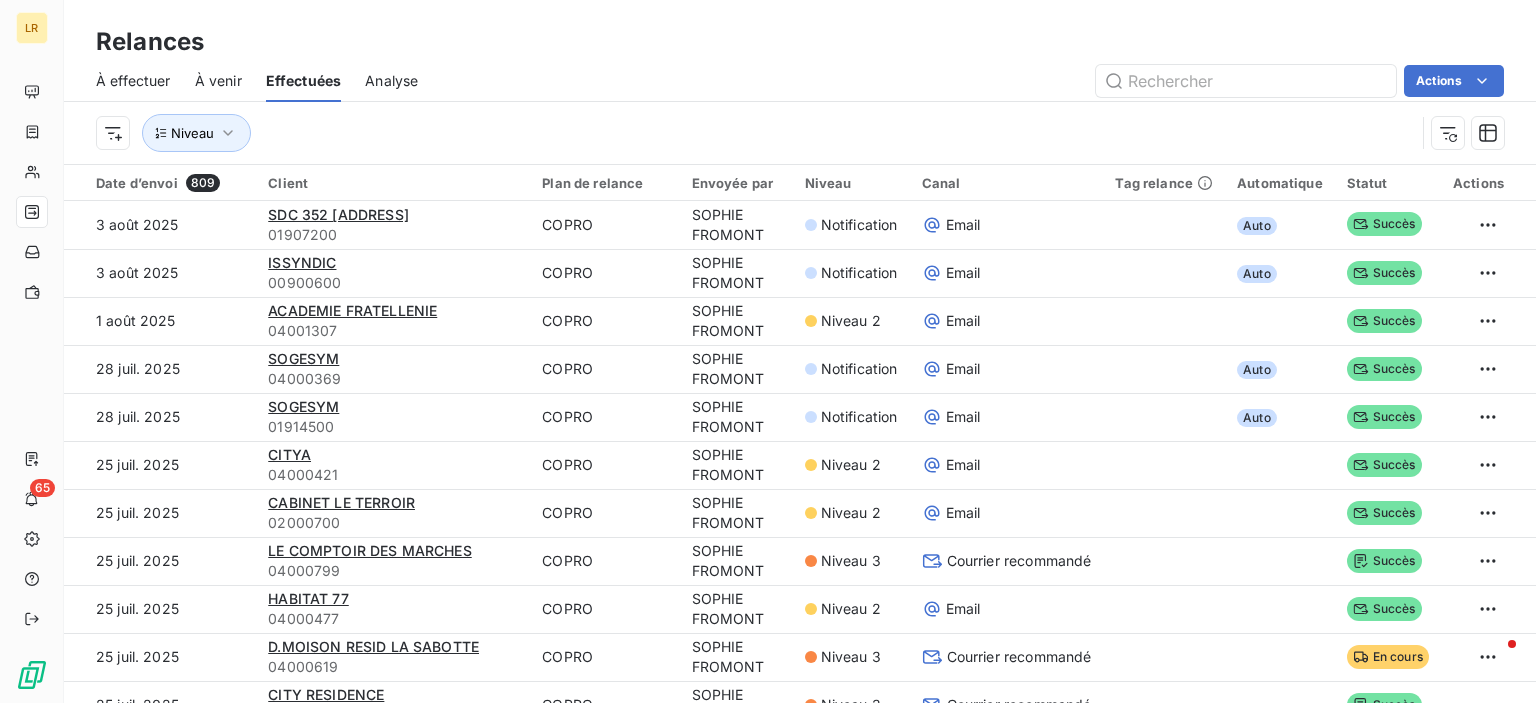 click on "À effectuer" at bounding box center (133, 81) 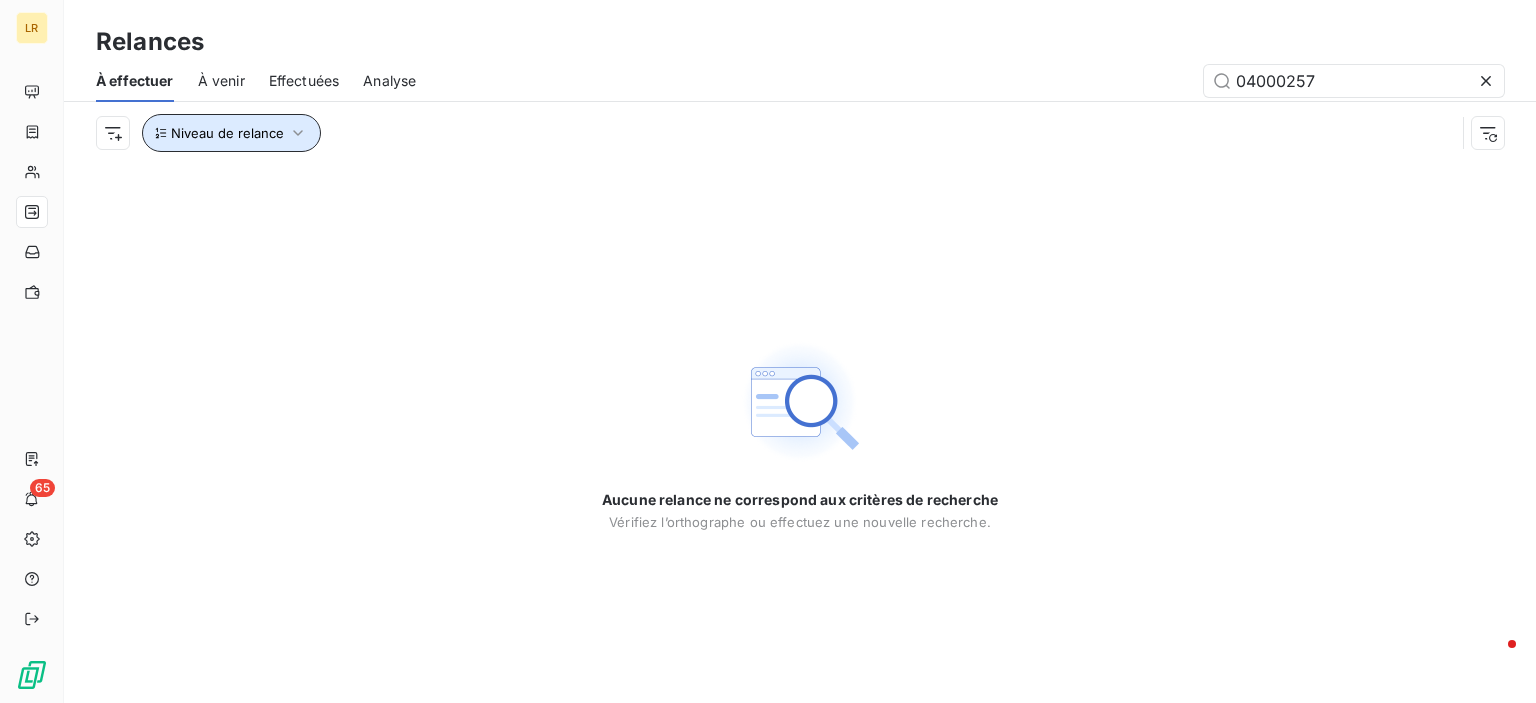 click 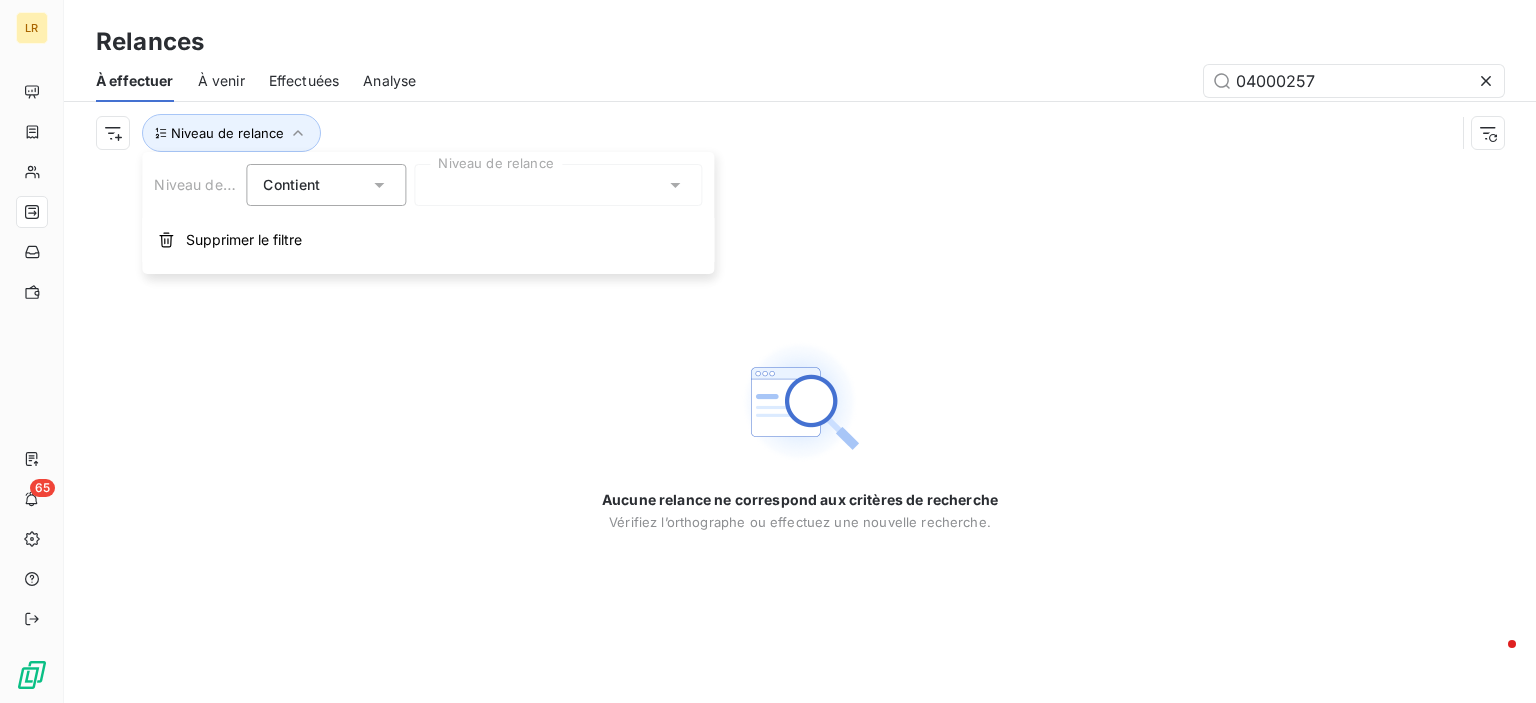 click at bounding box center [558, 185] 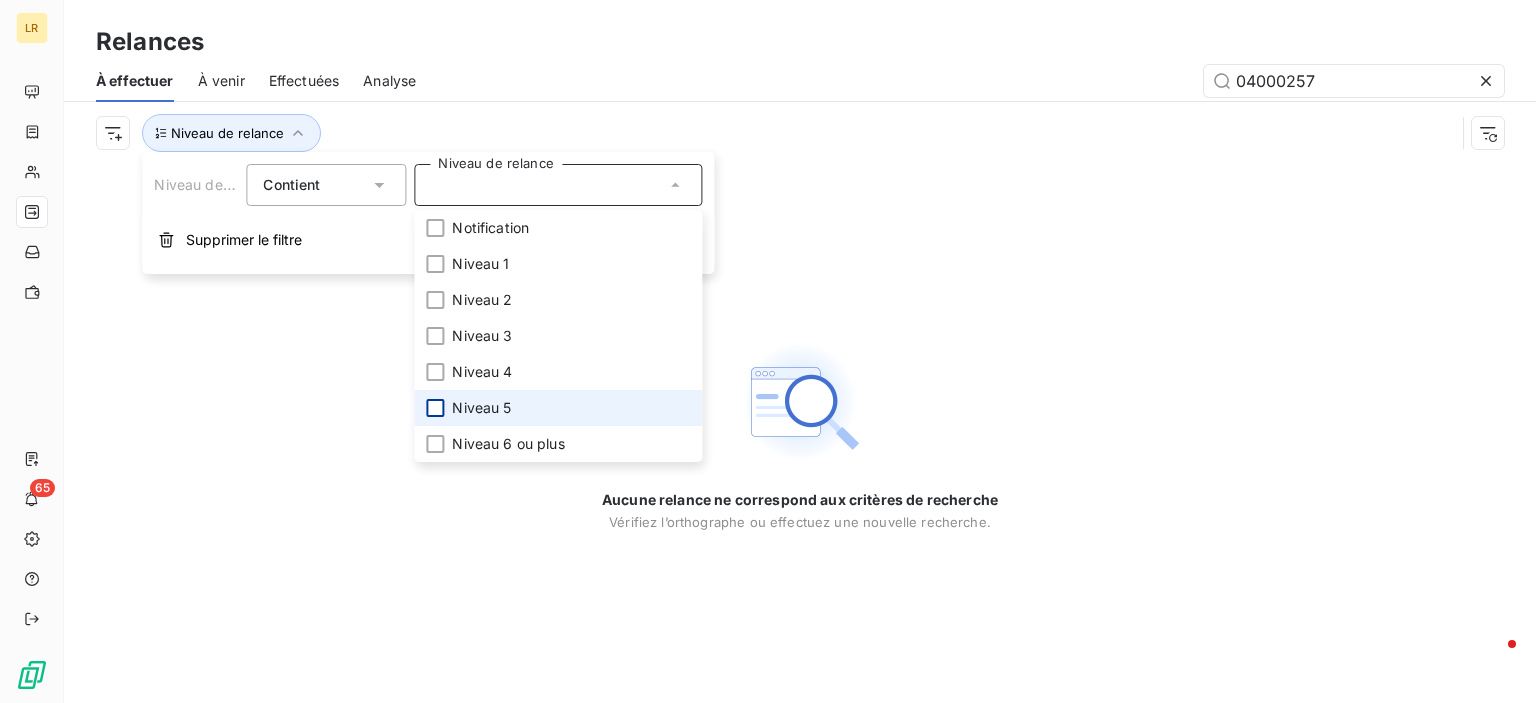 click at bounding box center [435, 408] 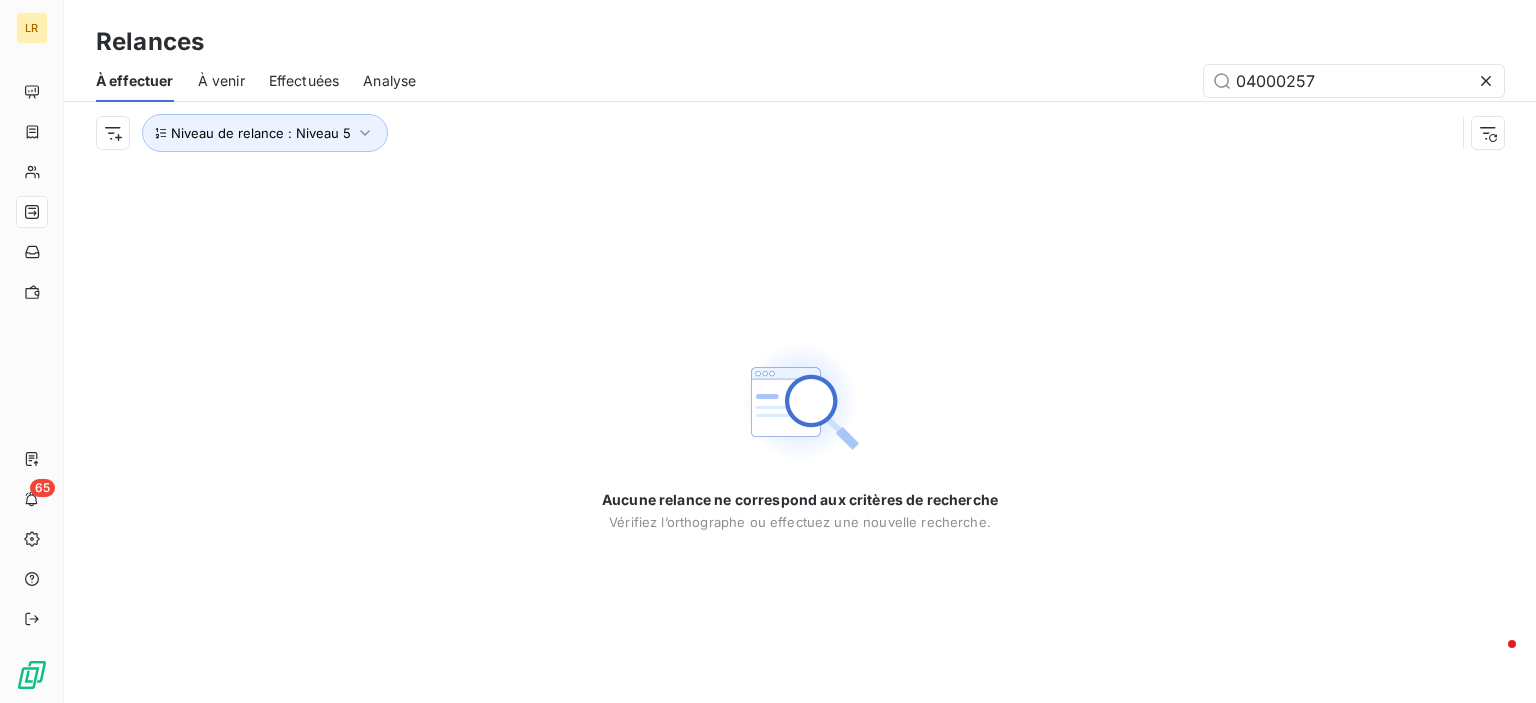 click on "04000257" at bounding box center (972, 81) 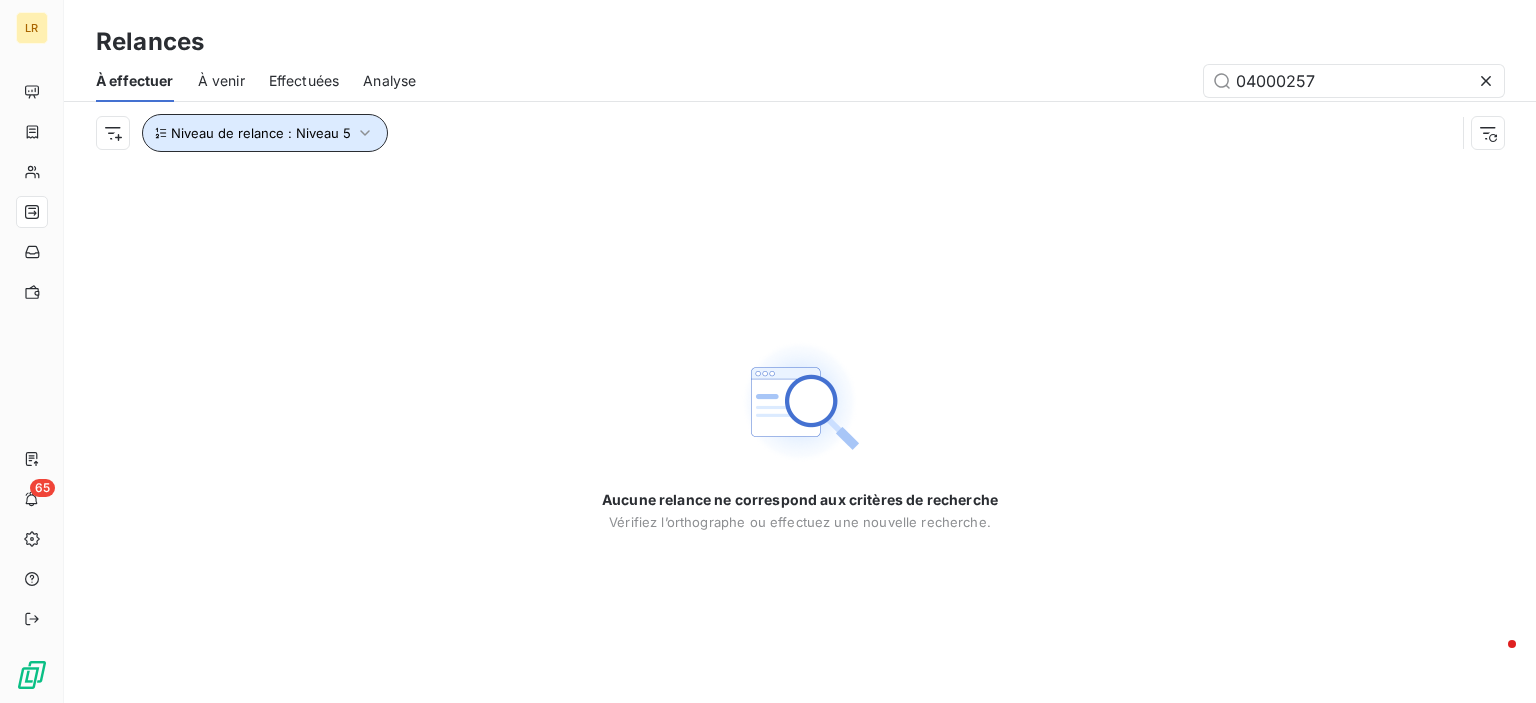 click 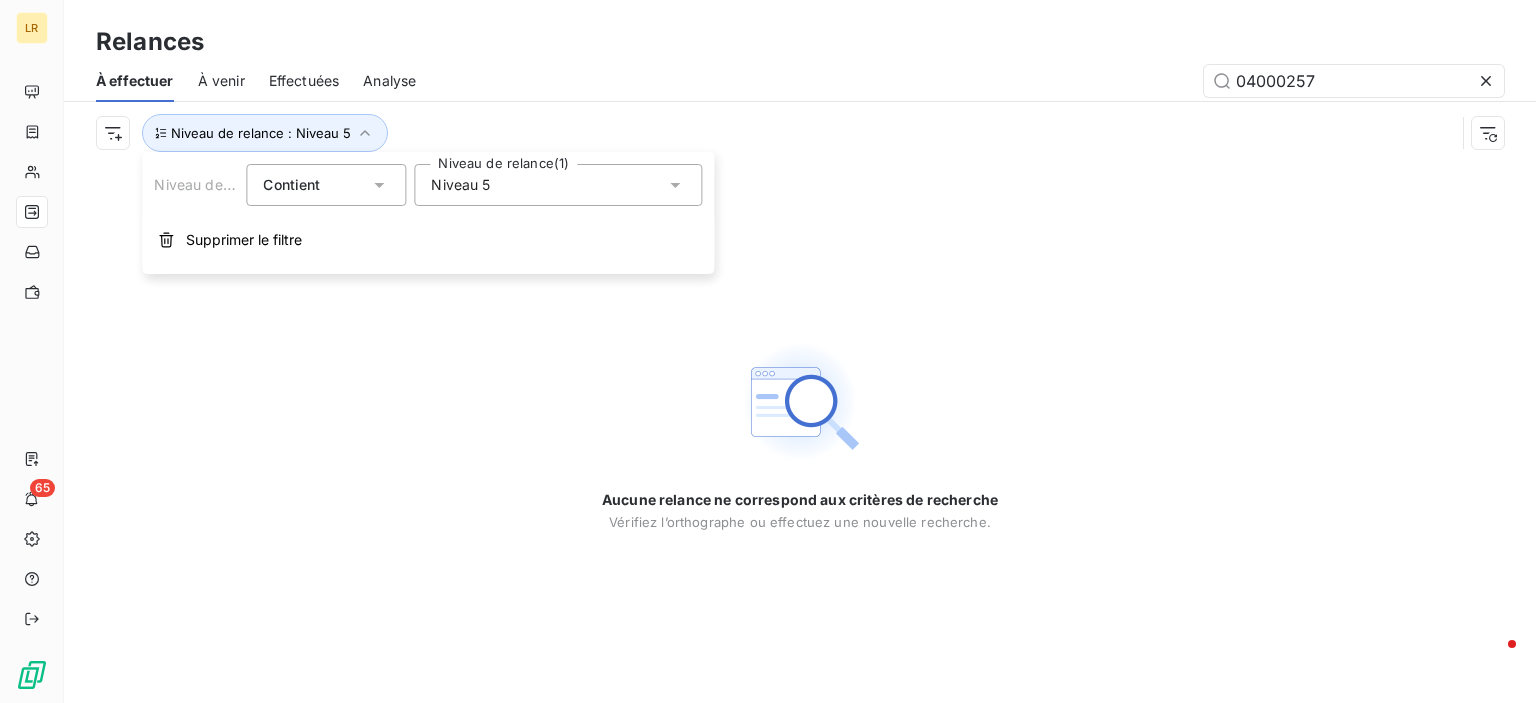 click 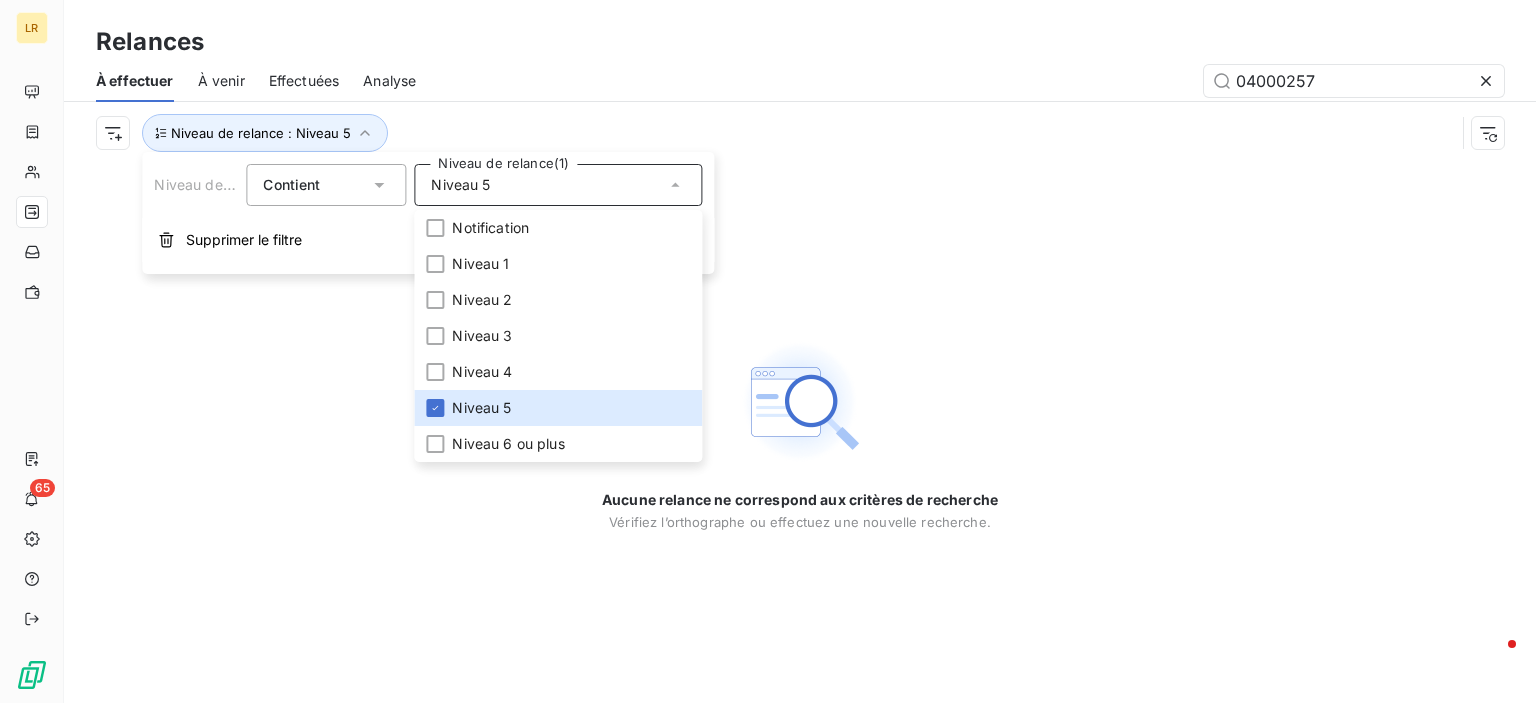 click on "Aucune relance ne correspond aux critères de recherche Vérifiez l’orthographe ou effectuez une nouvelle recherche." at bounding box center (800, 433) 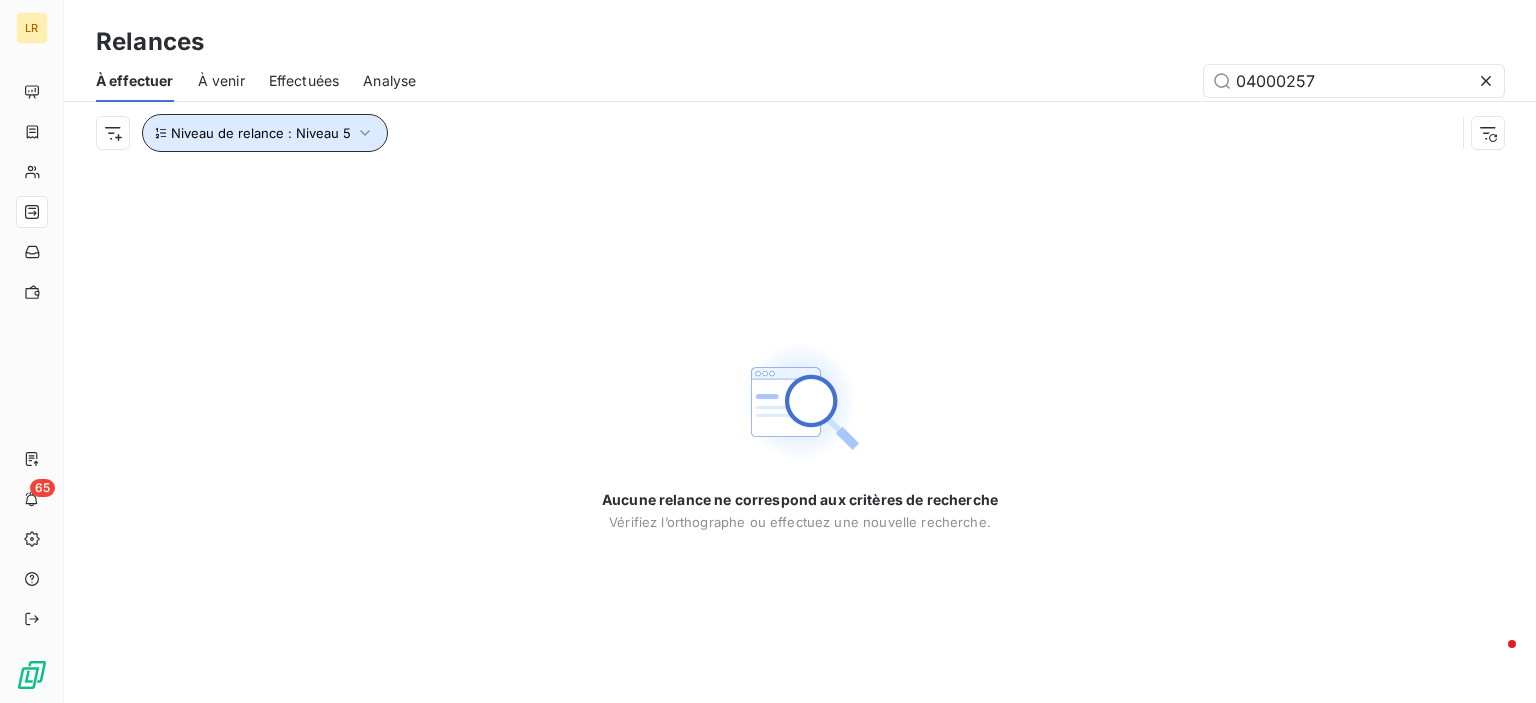 click 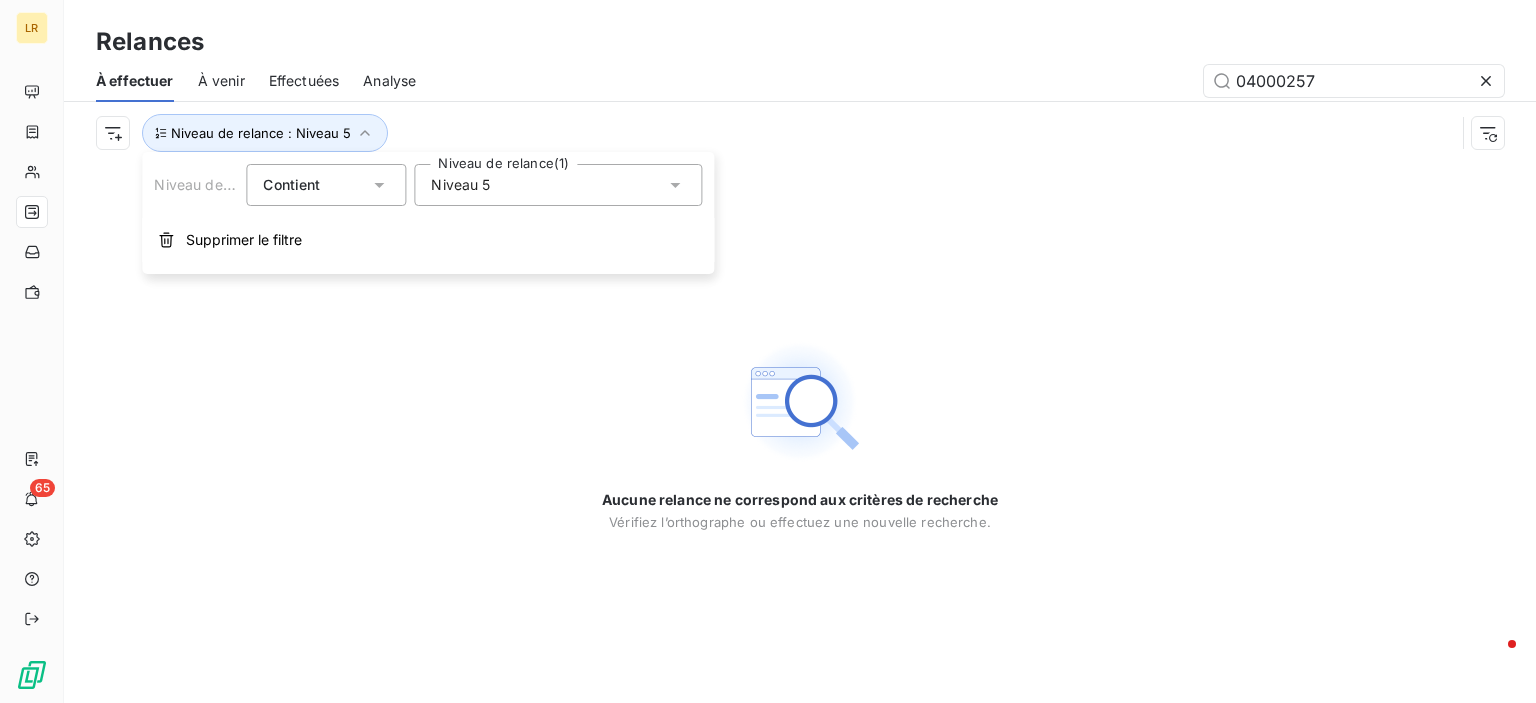 click 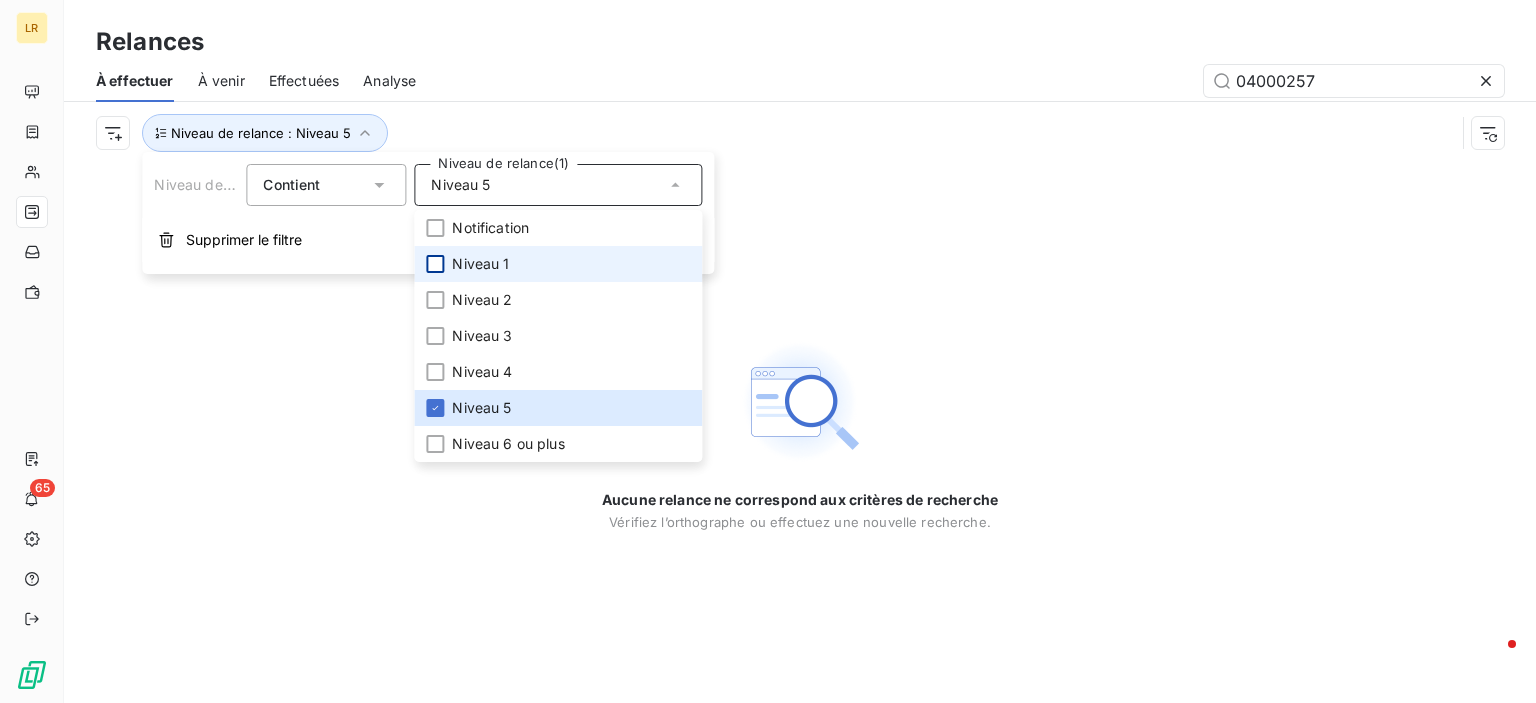 click at bounding box center [435, 264] 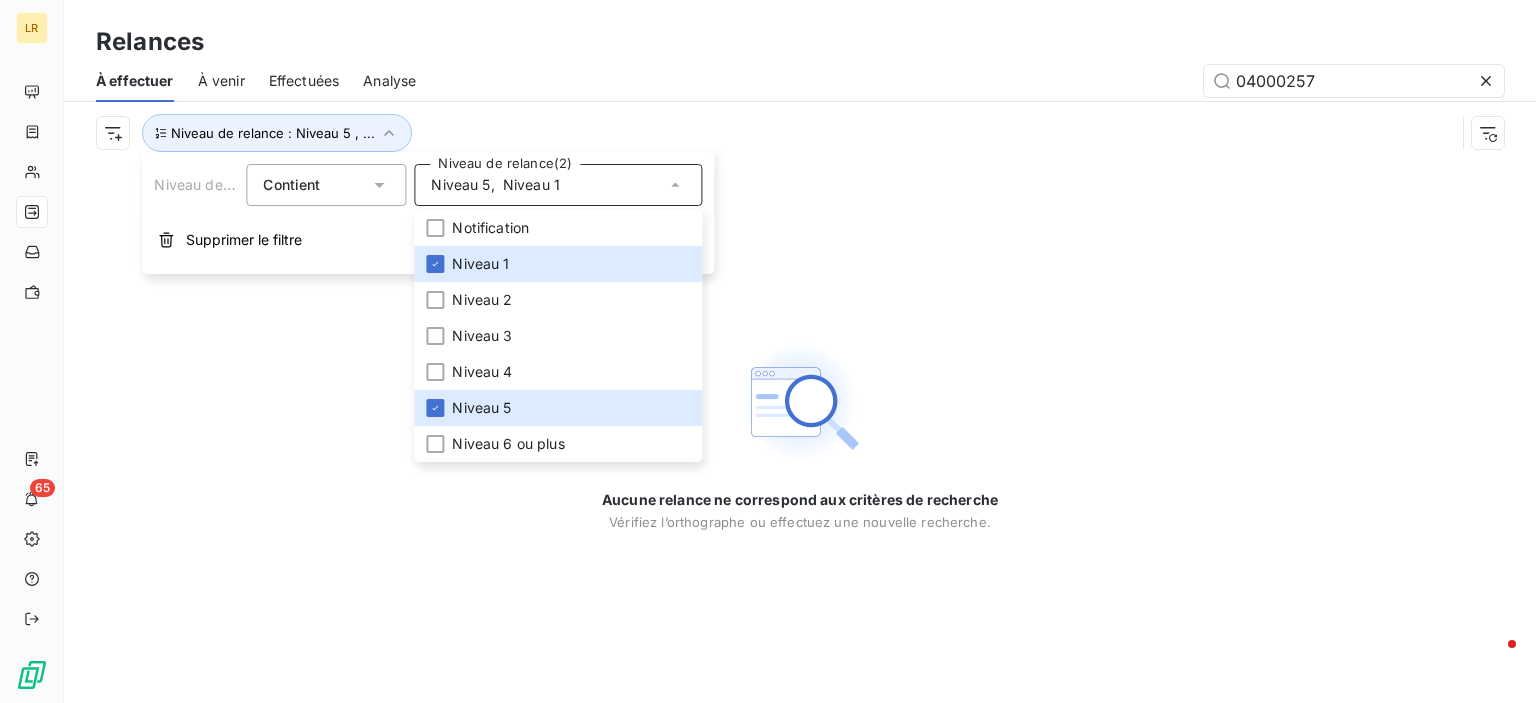 click on "Aucune relance ne correspond aux critères de recherche Vérifiez l’orthographe ou effectuez une nouvelle recherche." at bounding box center (800, 433) 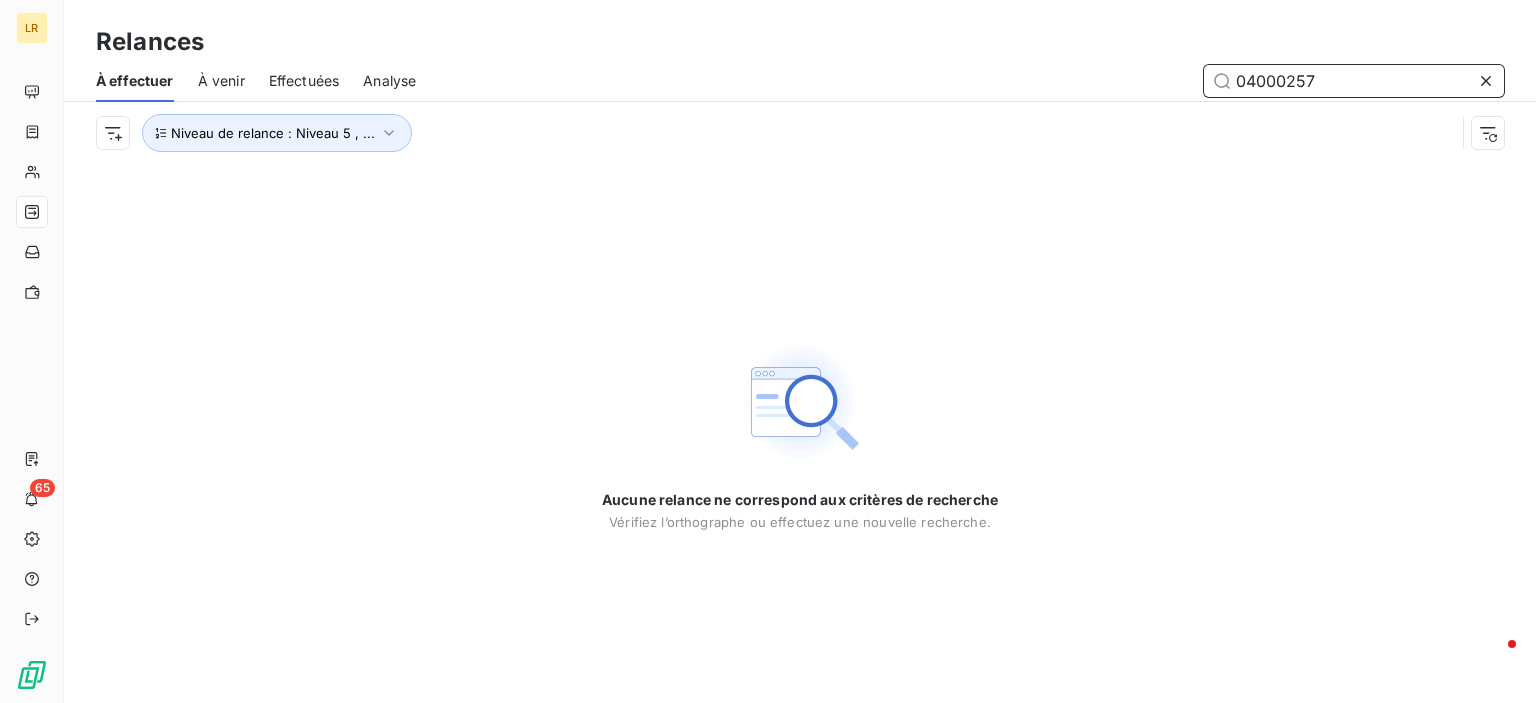 click on "04000257" at bounding box center (1354, 81) 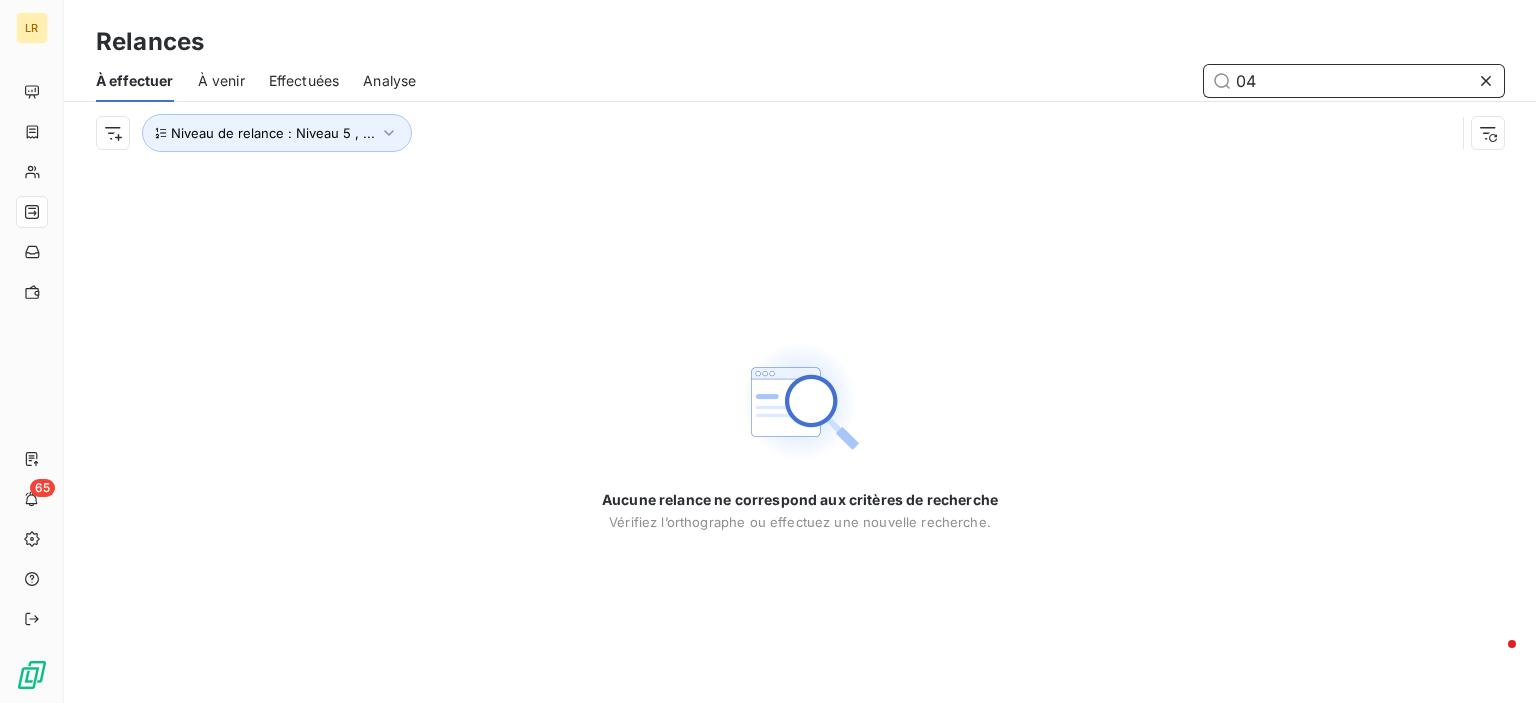 type on "0" 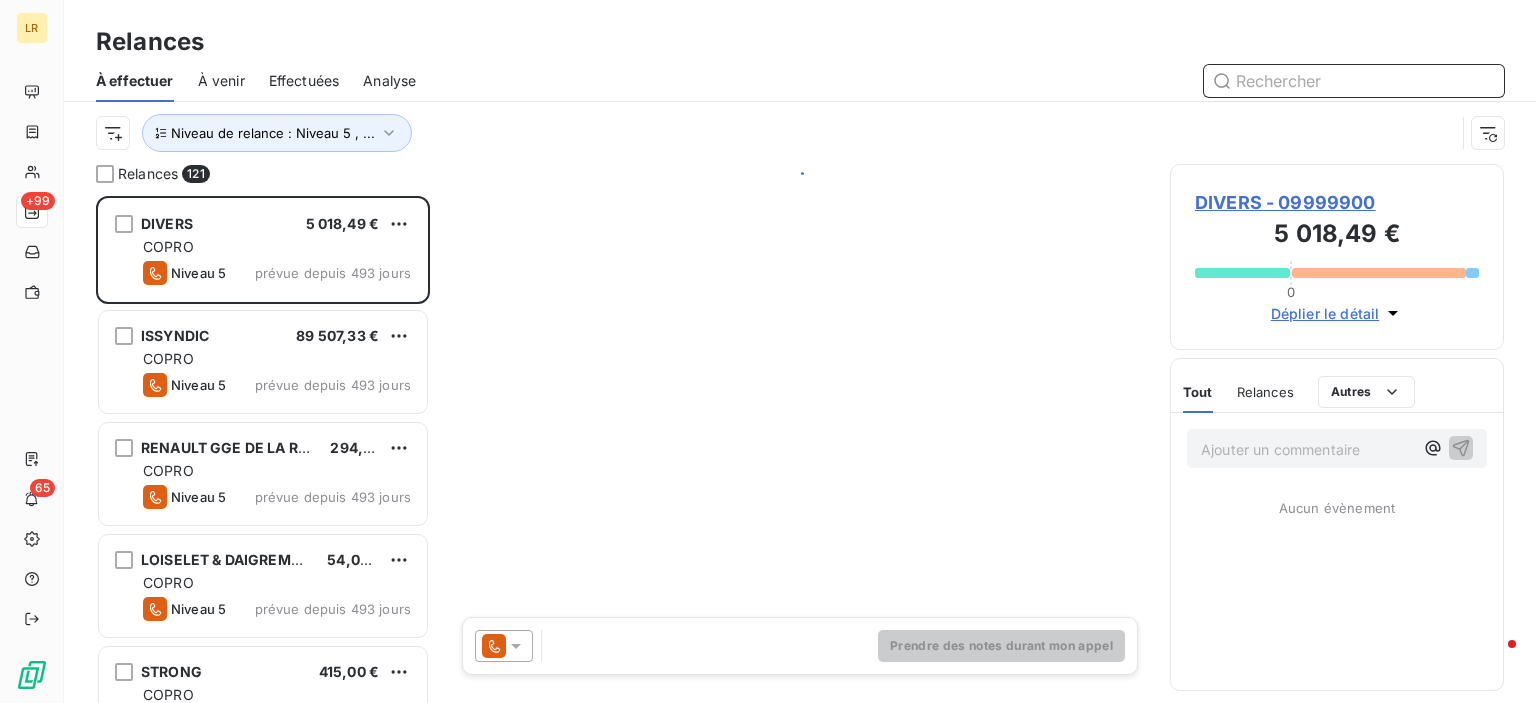 scroll, scrollTop: 16, scrollLeft: 16, axis: both 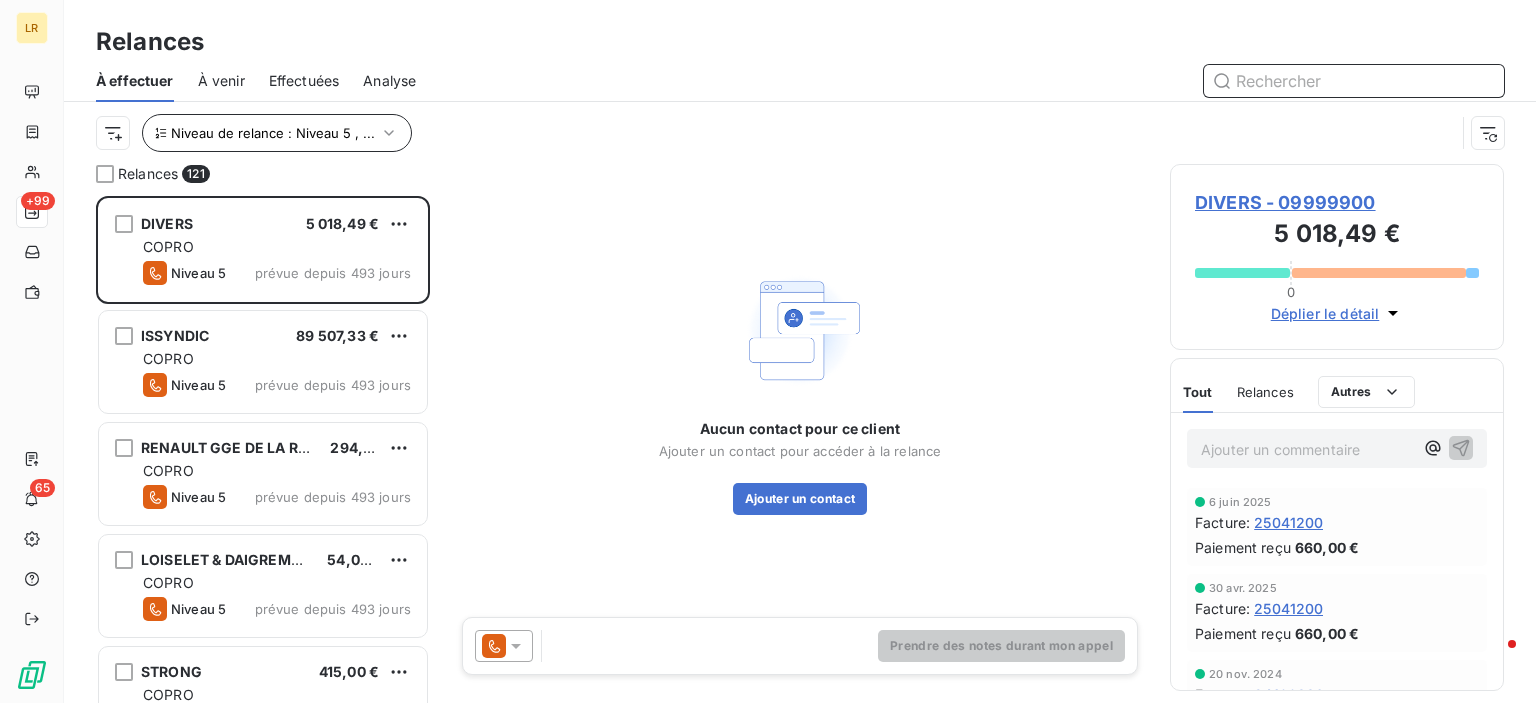 type 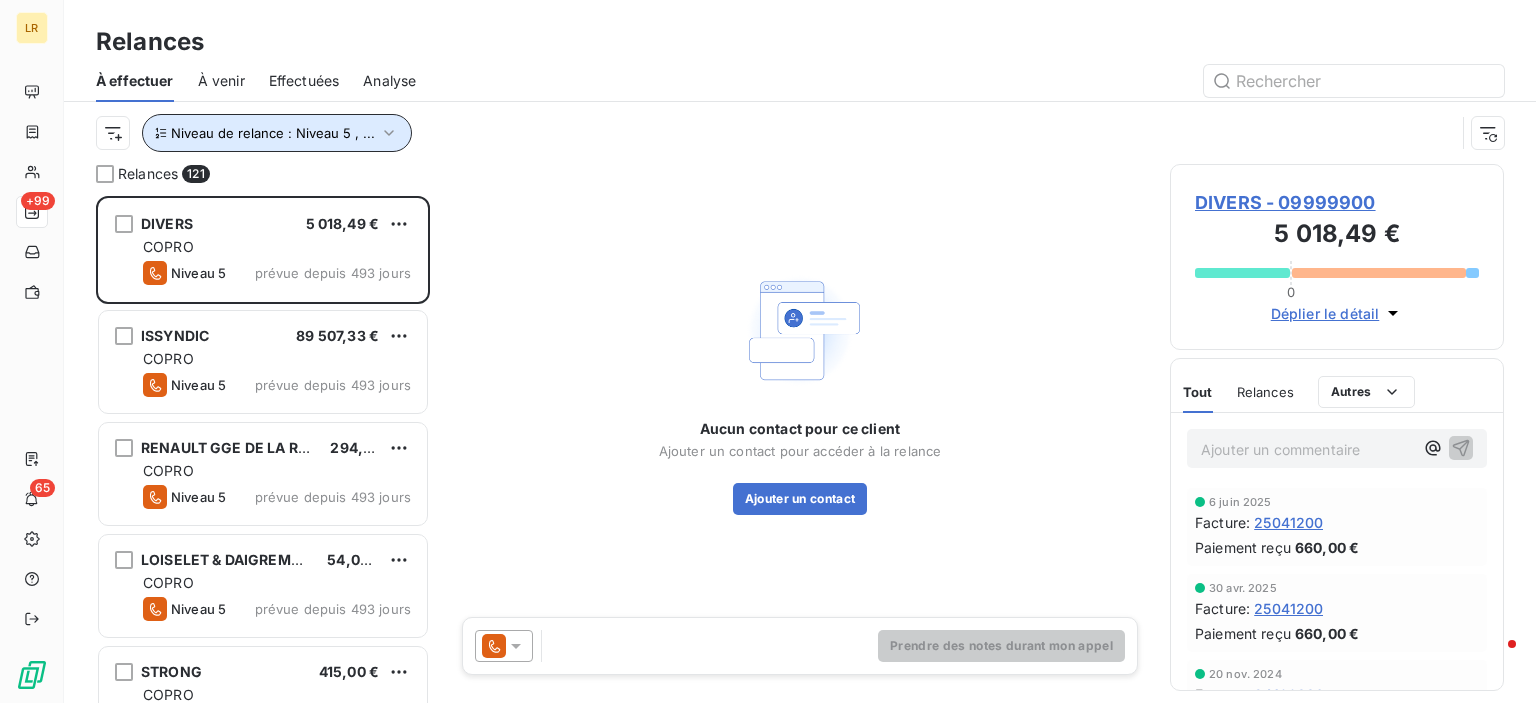 click 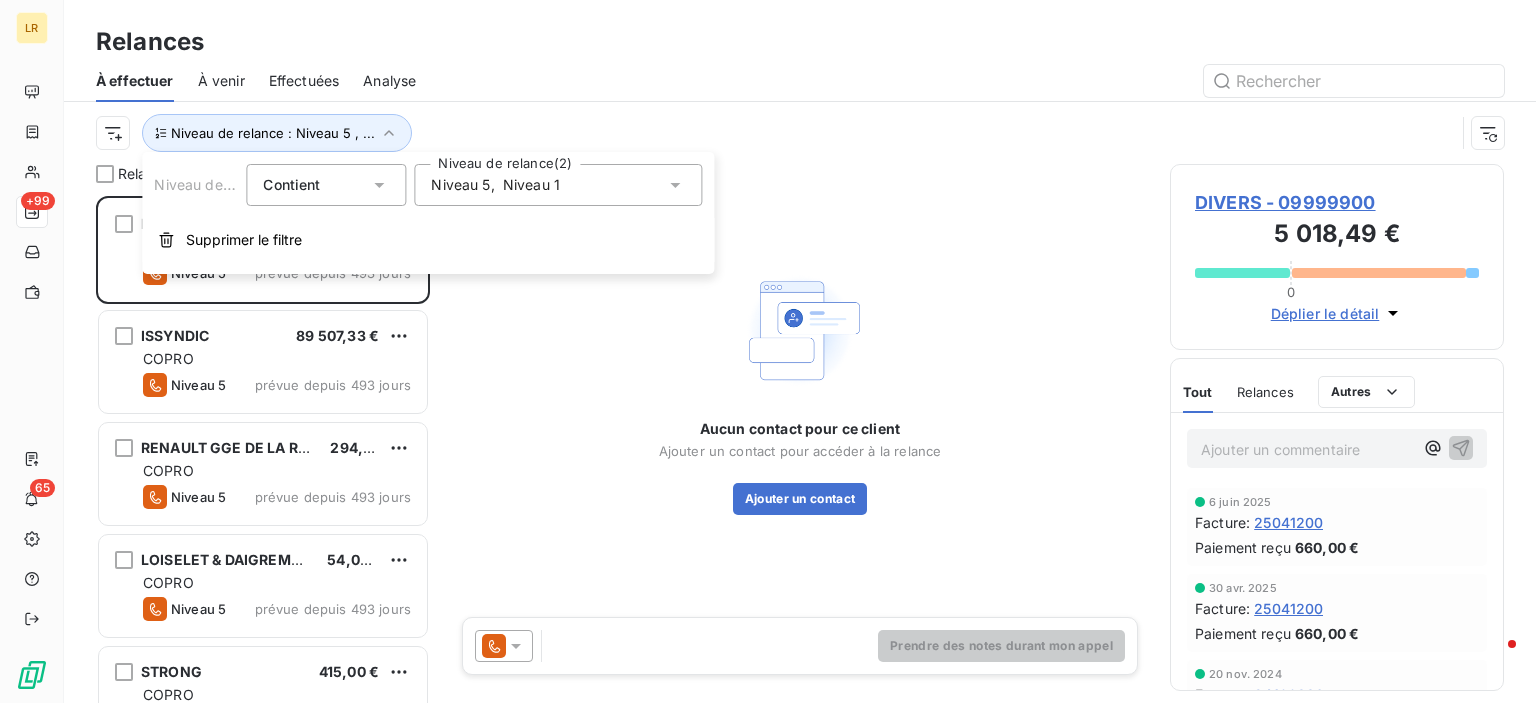 click 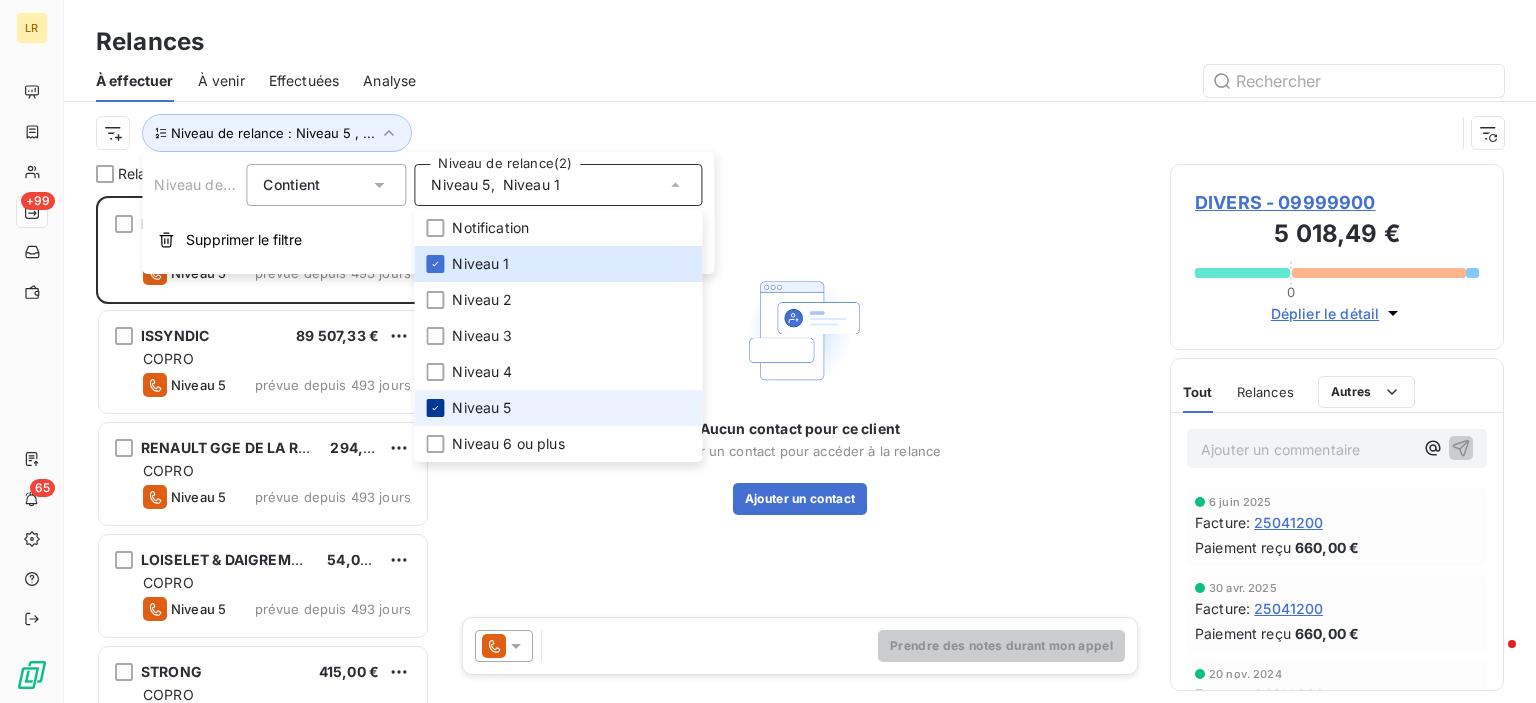 click 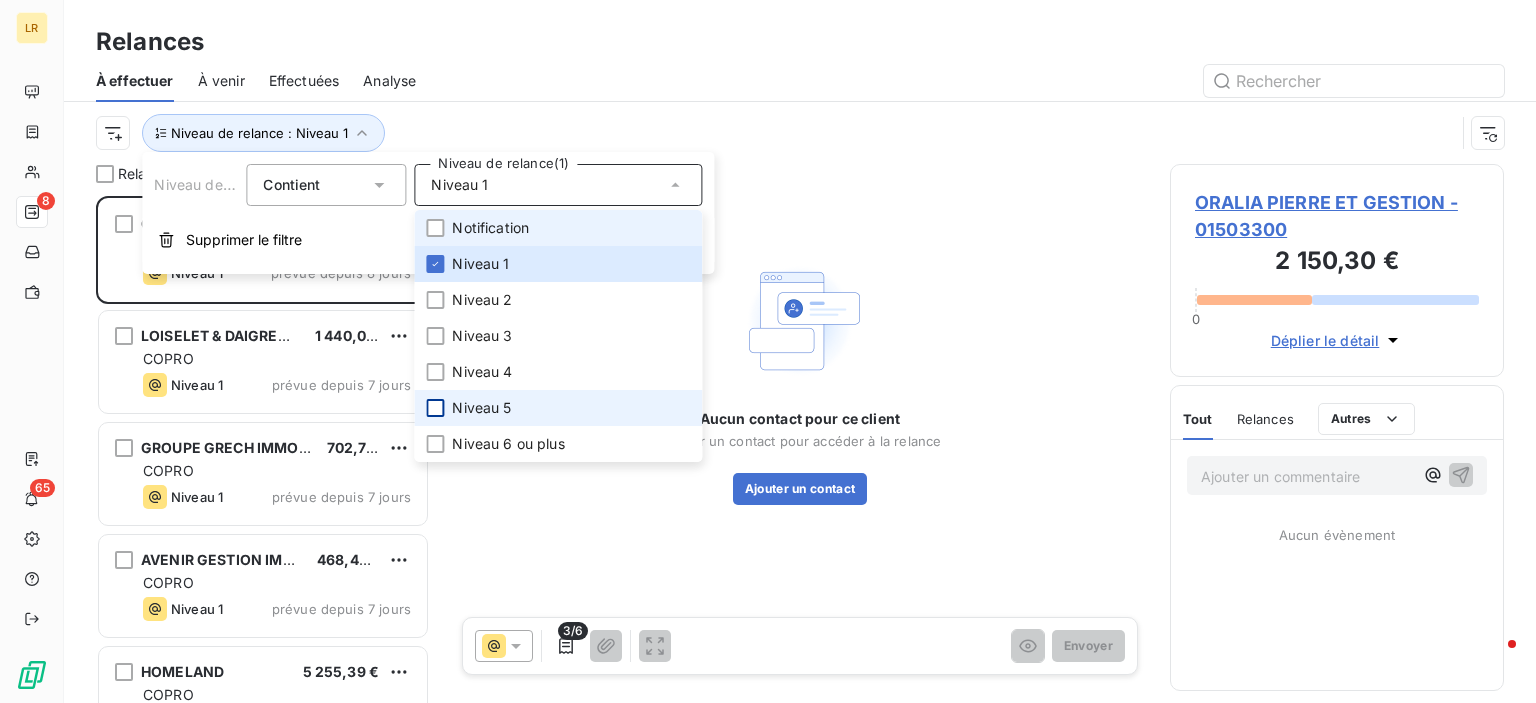 scroll, scrollTop: 16, scrollLeft: 16, axis: both 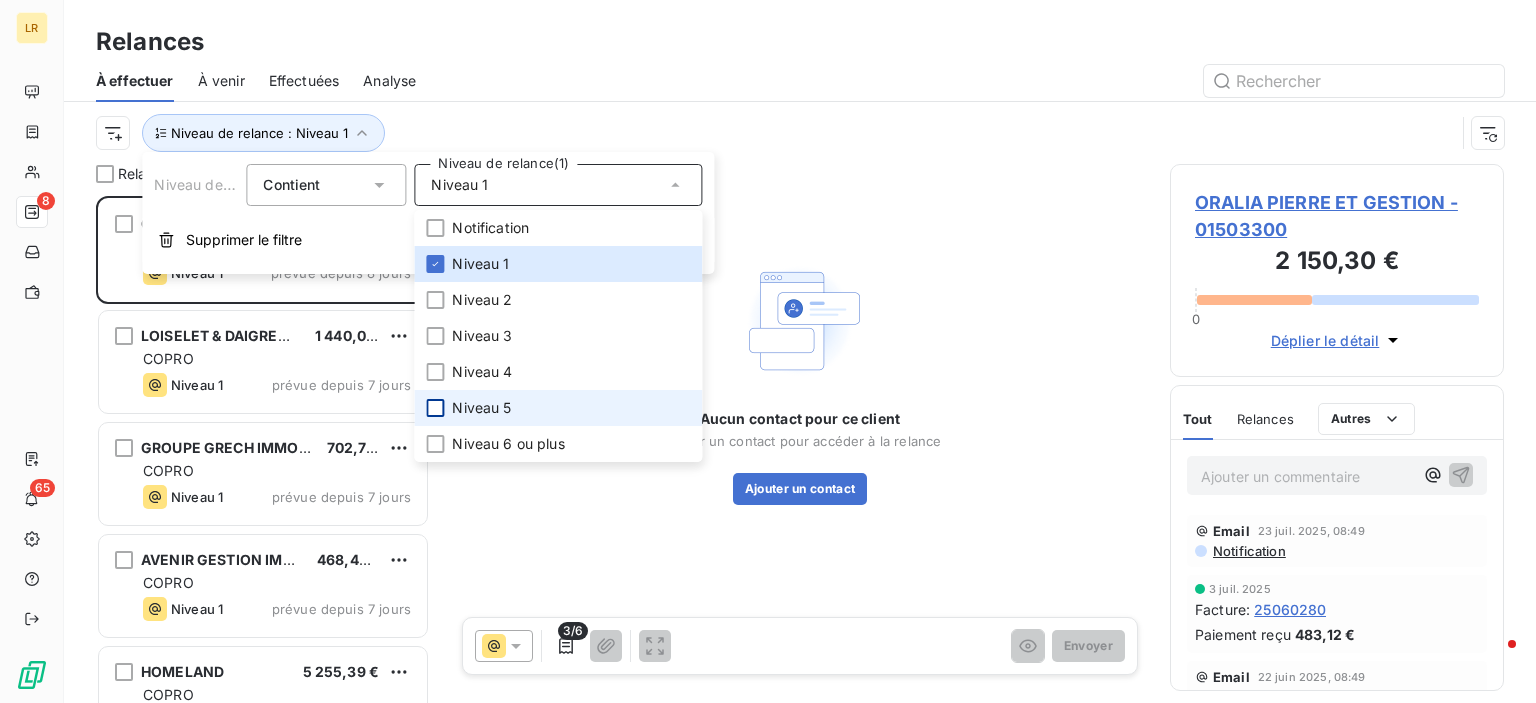 click on "Relances" at bounding box center (800, 42) 